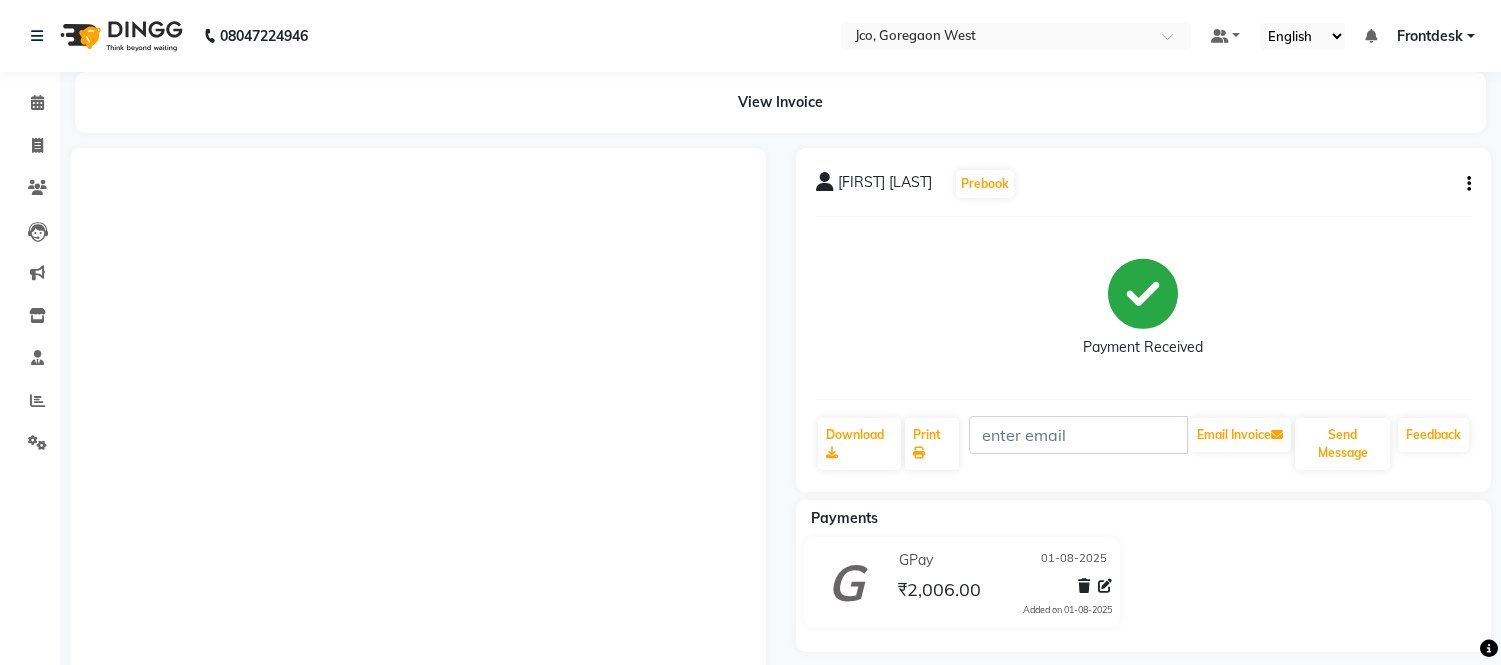 scroll, scrollTop: 0, scrollLeft: 0, axis: both 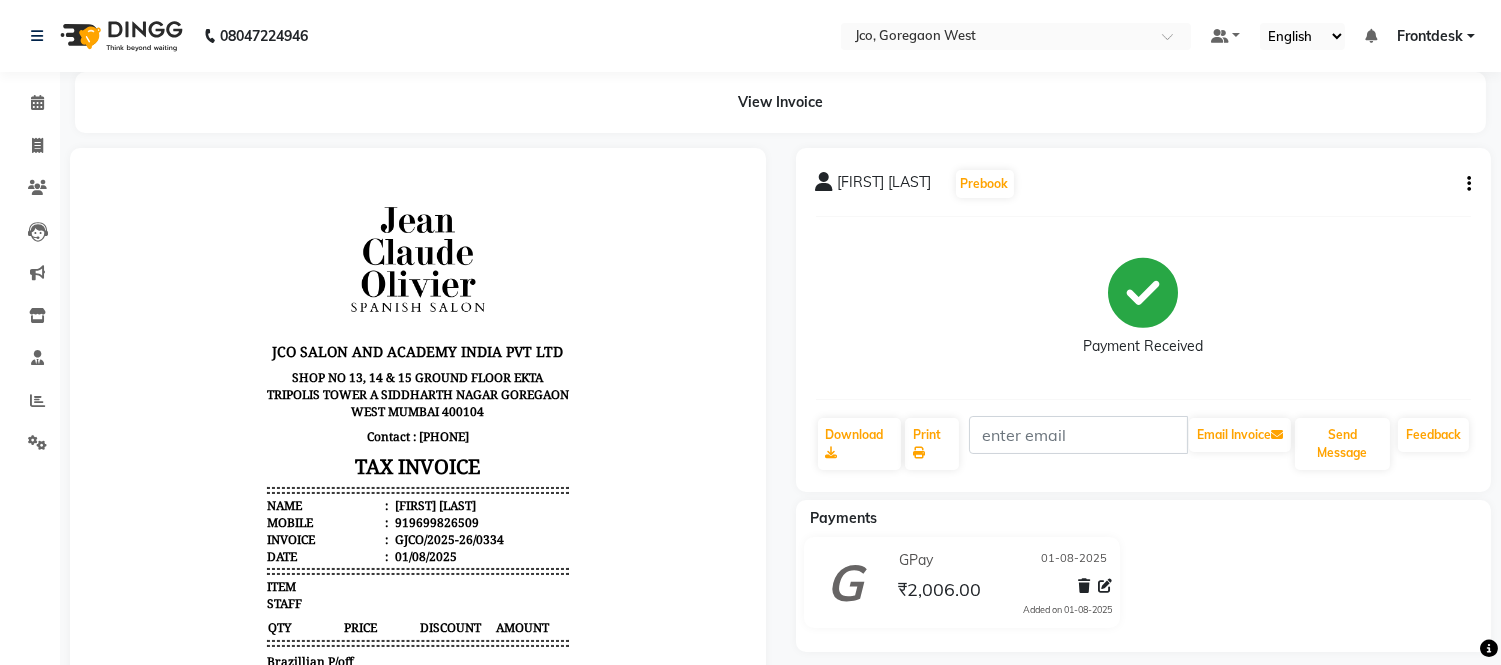 click on "08047224946 Select Location × Jco, Goregaon West Default Panel My Panel English ENGLISH Español العربية मराठी हिंदी ગુજરાતી தமிழ் 中文 Notifications nothing to show Frontdesk Manage Profile Change Password Sign out  Version:3.15.11" 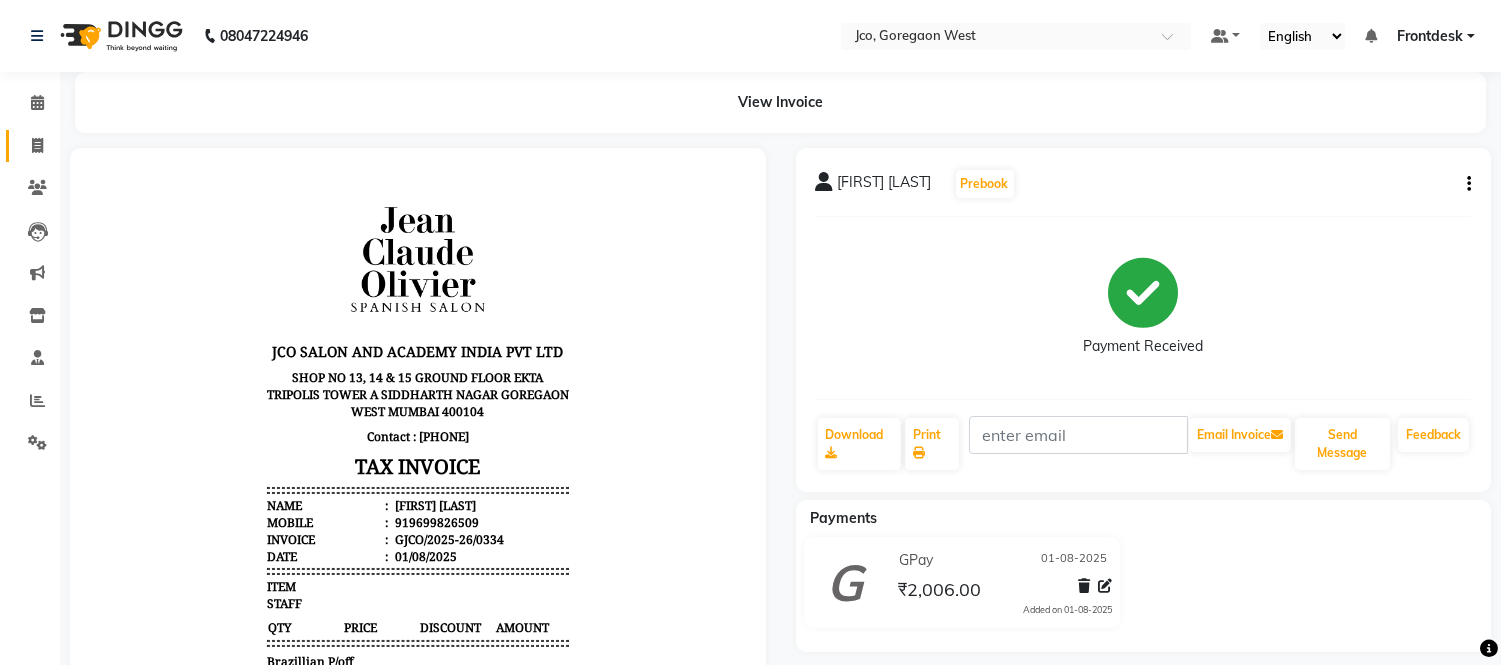 click 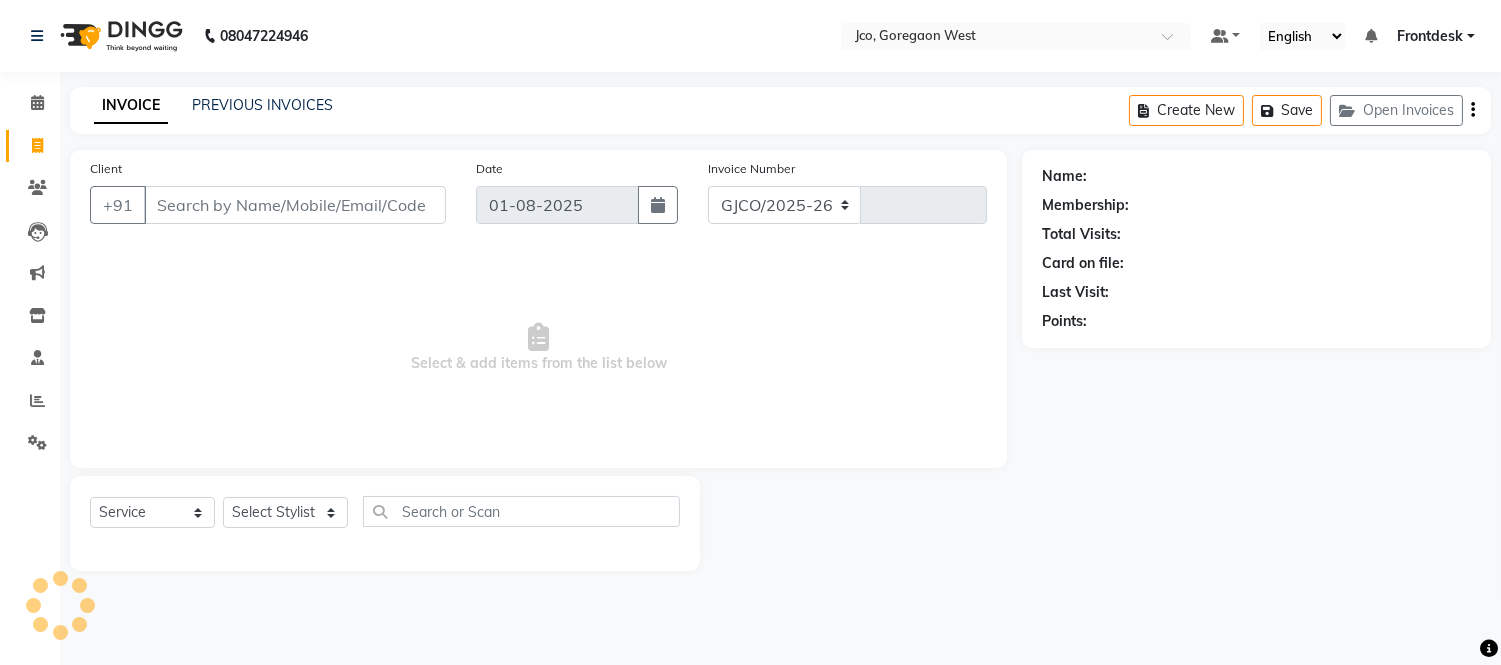 select on "8000" 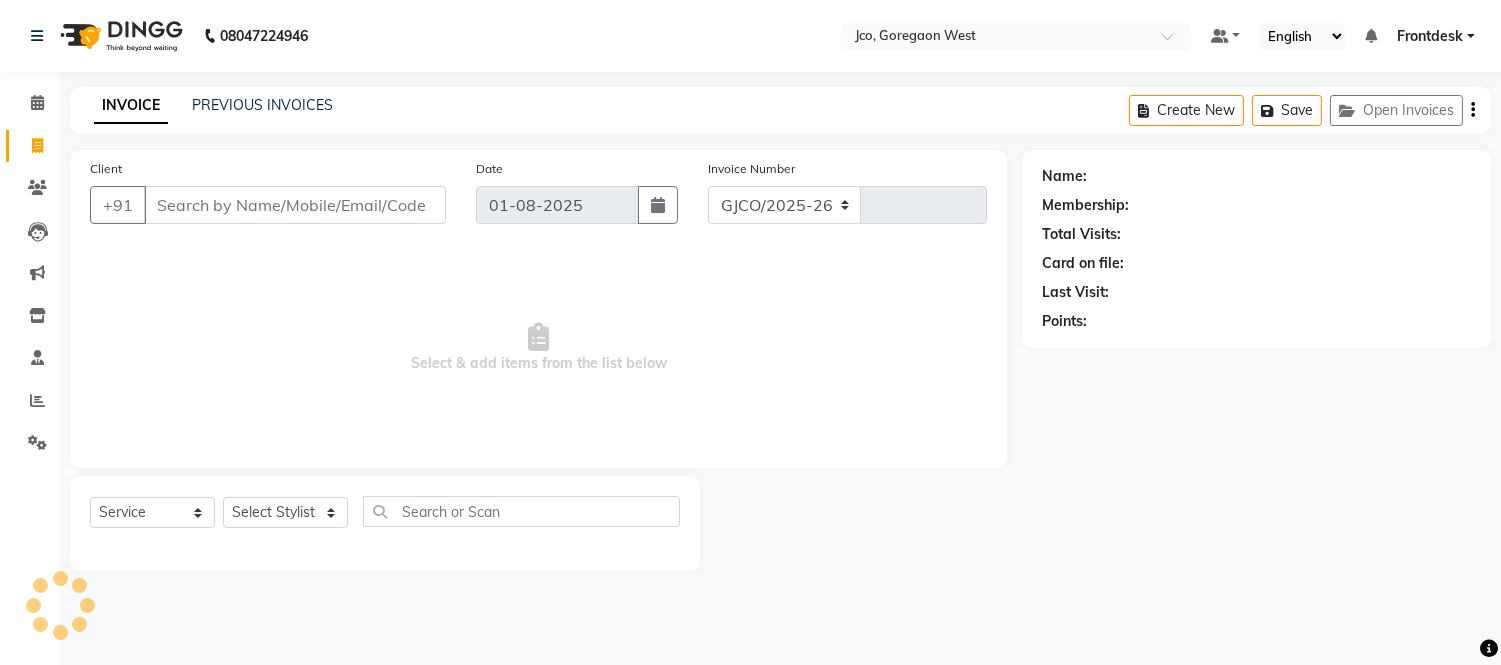 type on "0335" 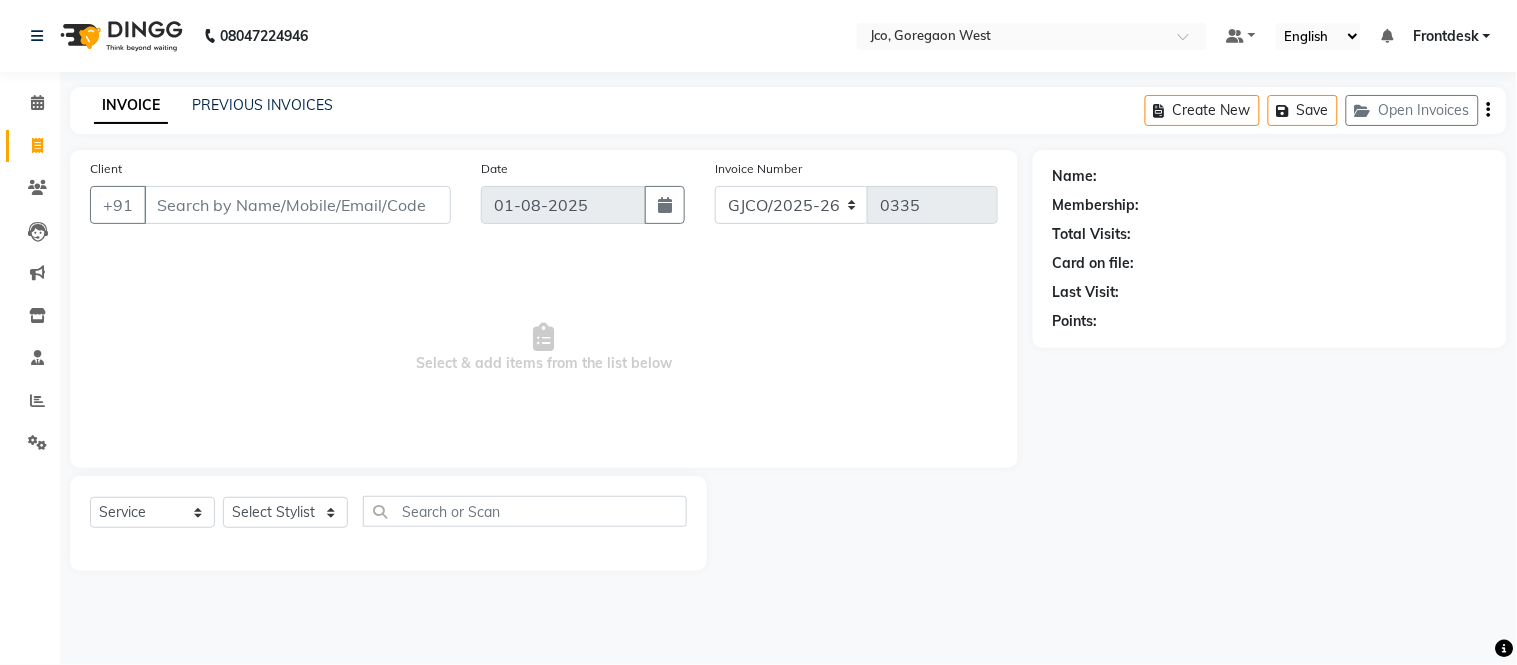 click on "Client" at bounding box center [297, 205] 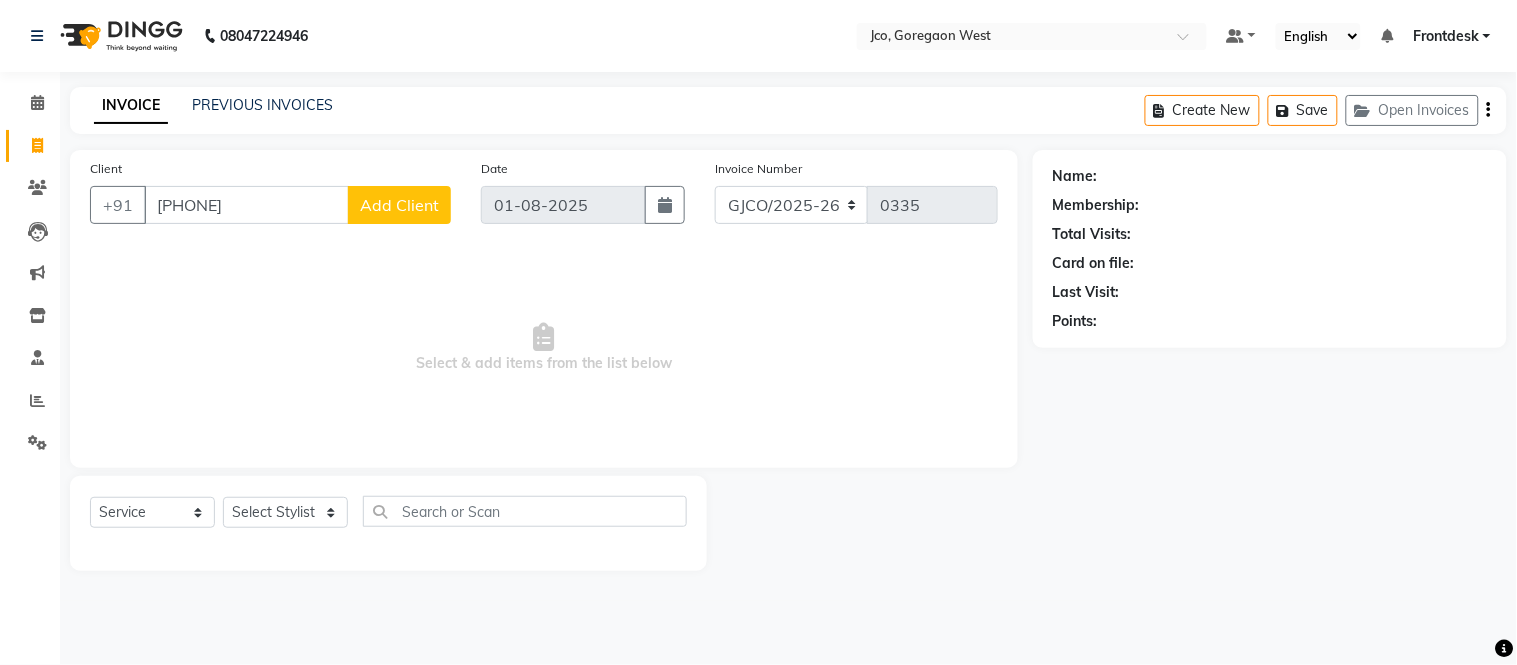 type on "[PHONE]" 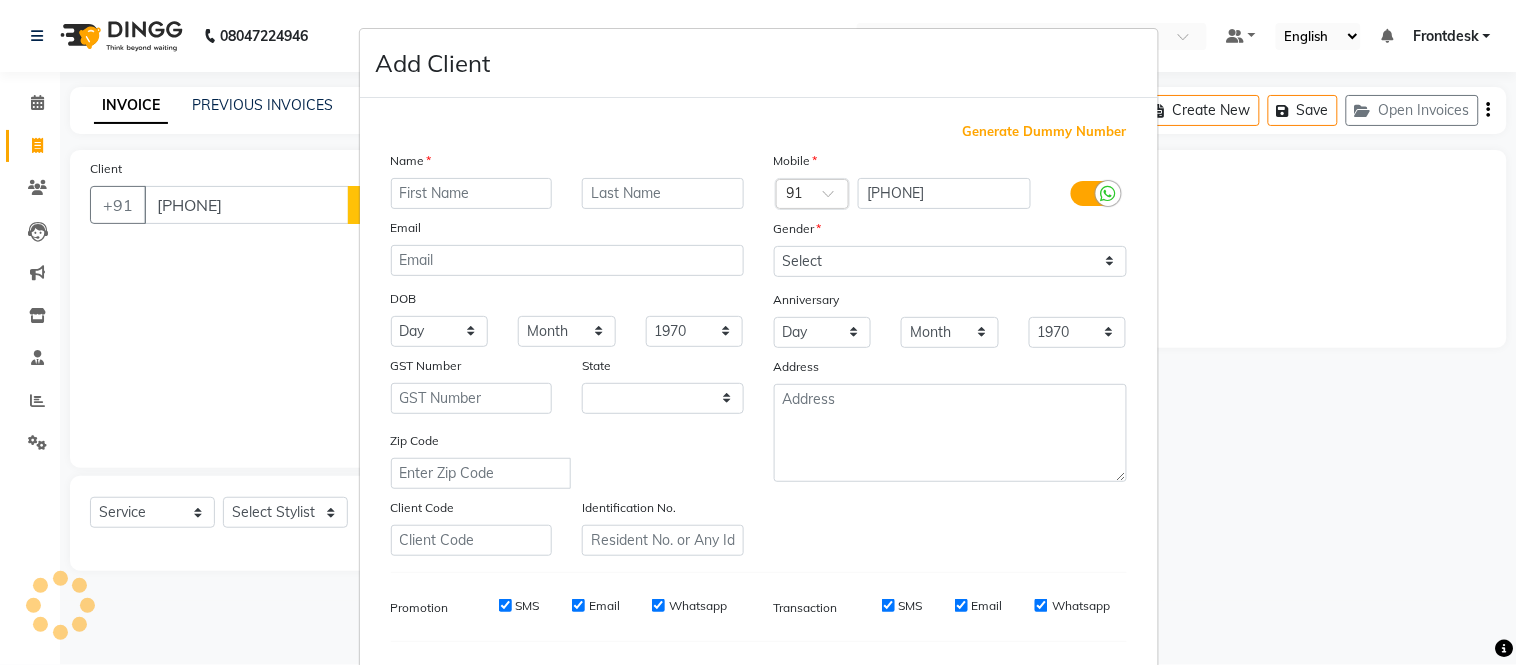 select on "22" 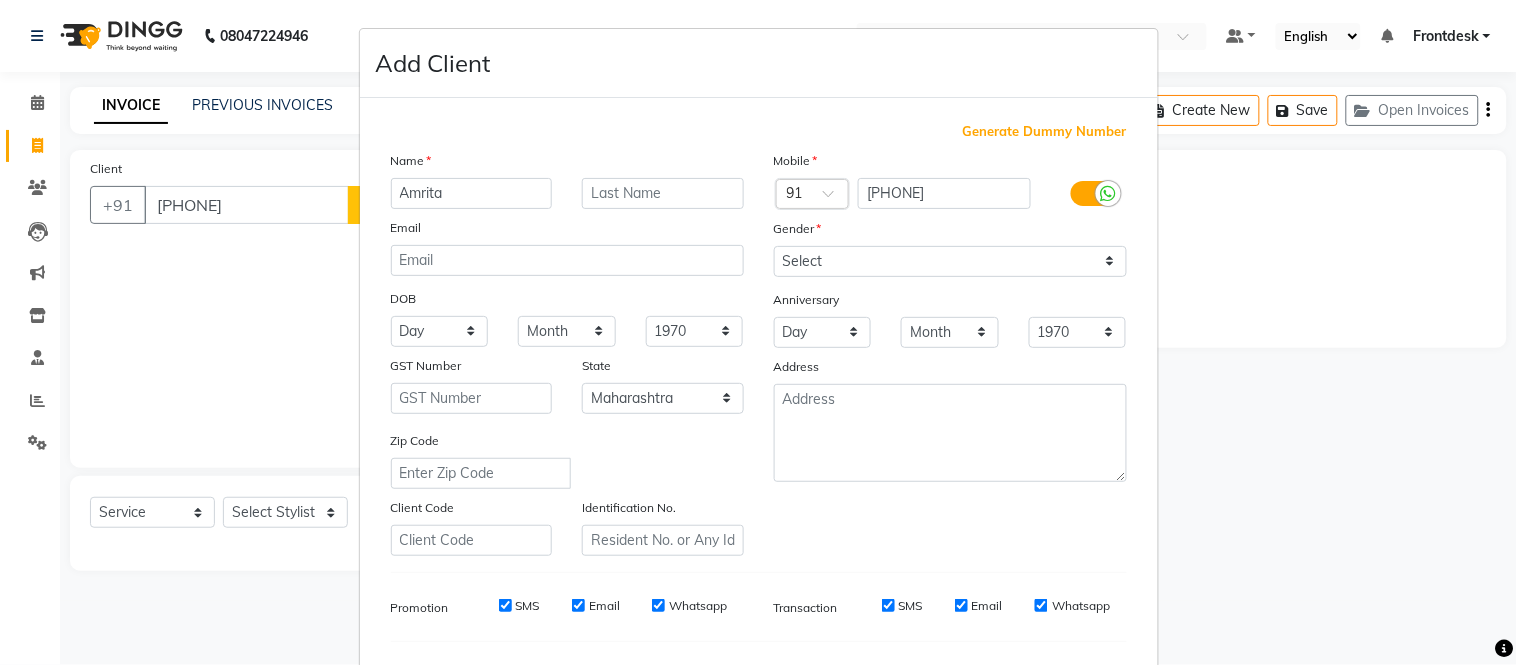 type on "Amrita" 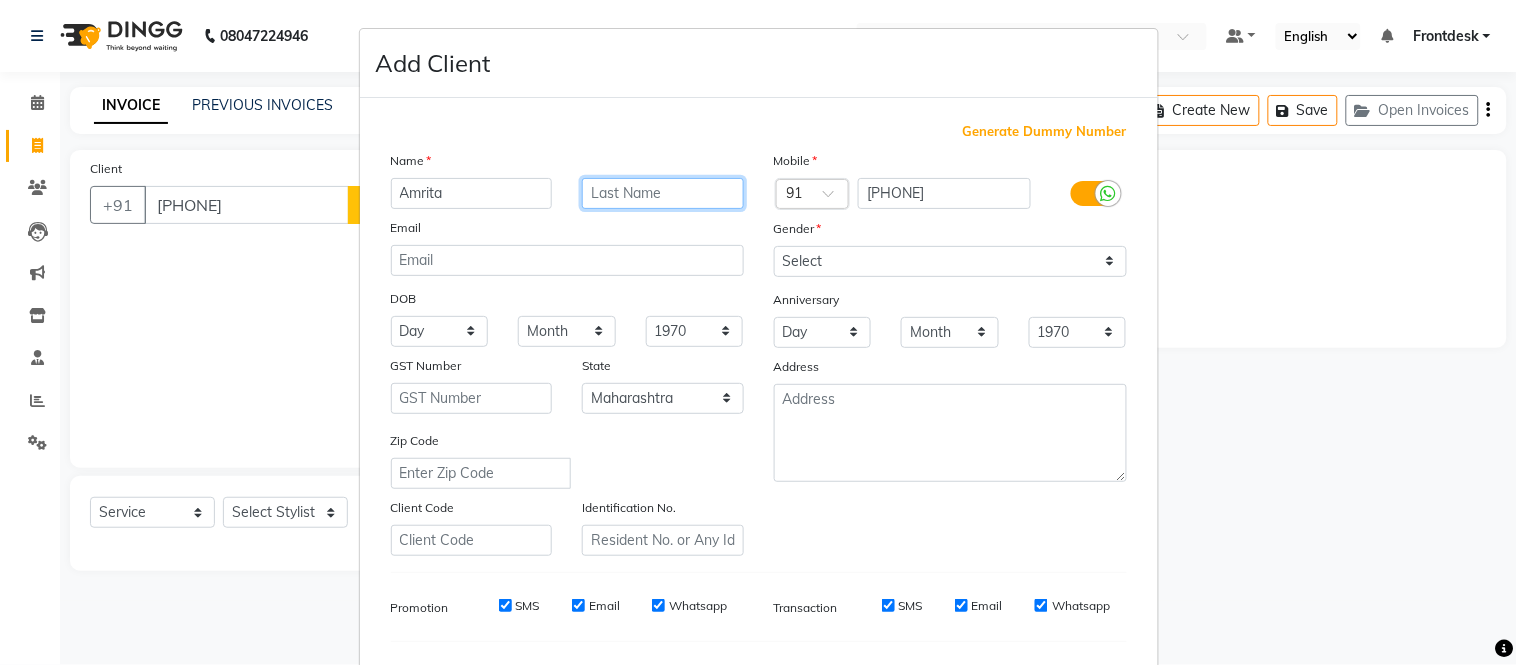 click at bounding box center [663, 193] 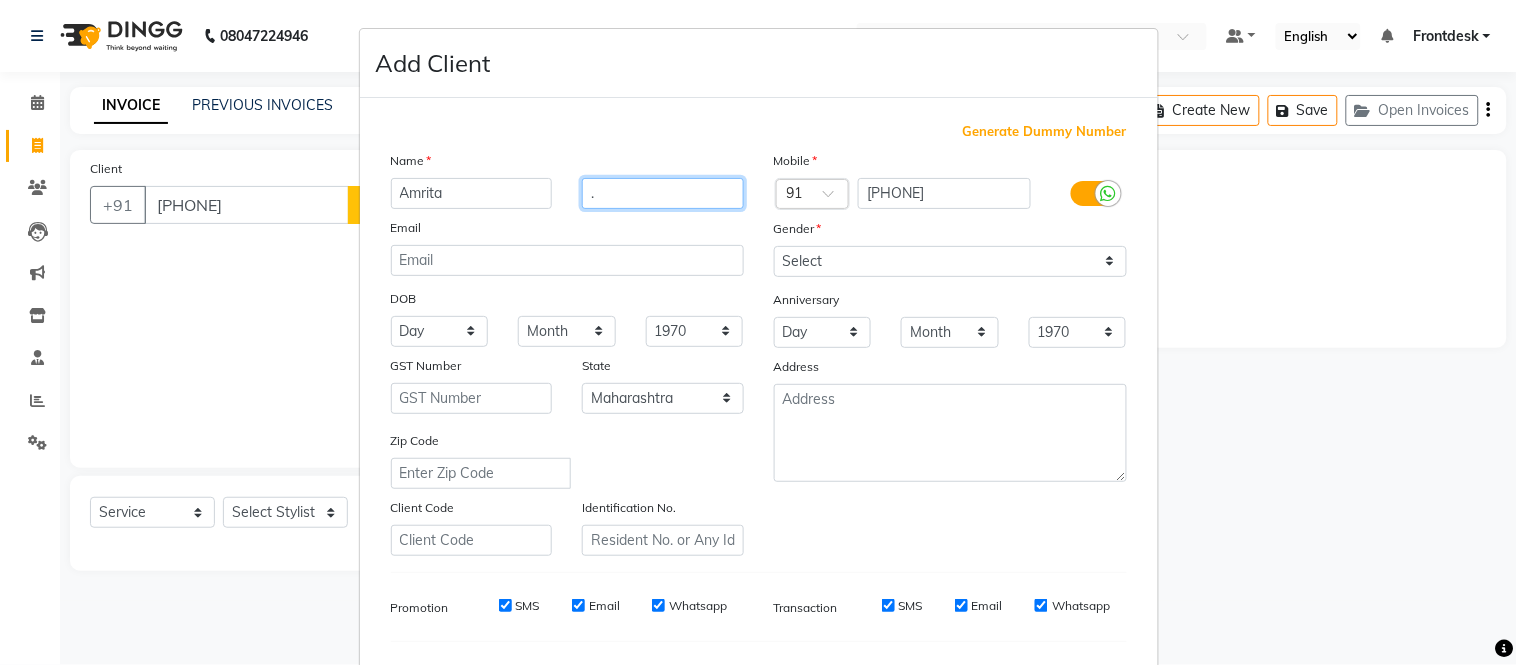 type on "." 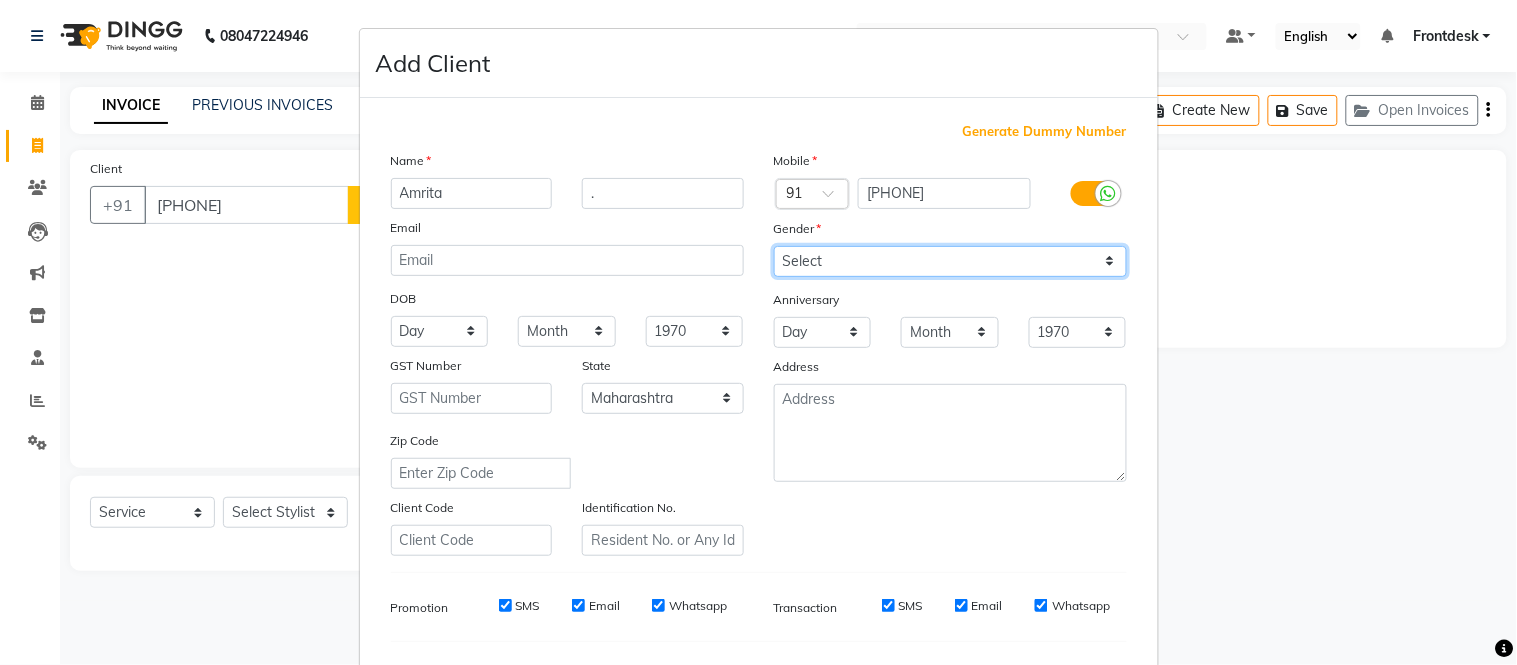click on "Select Male Female Other Prefer Not To Say" at bounding box center [950, 261] 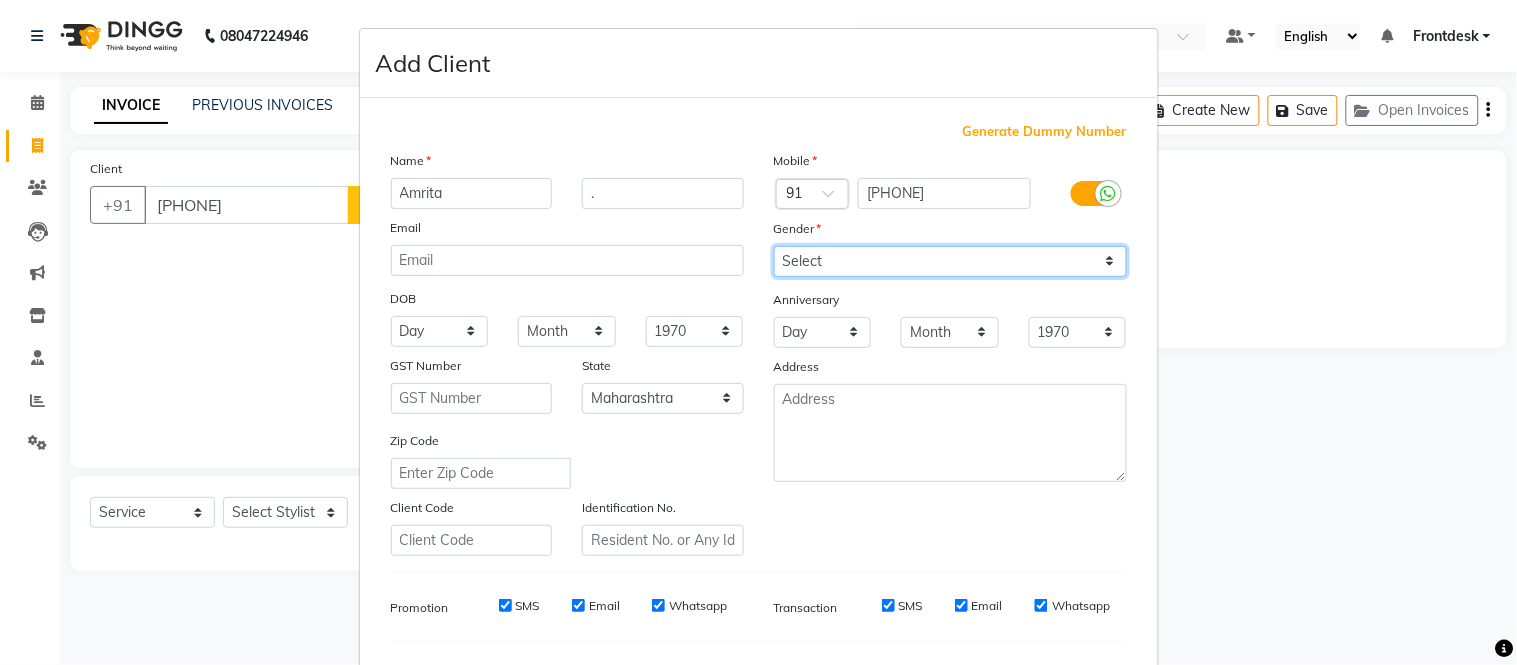 select on "female" 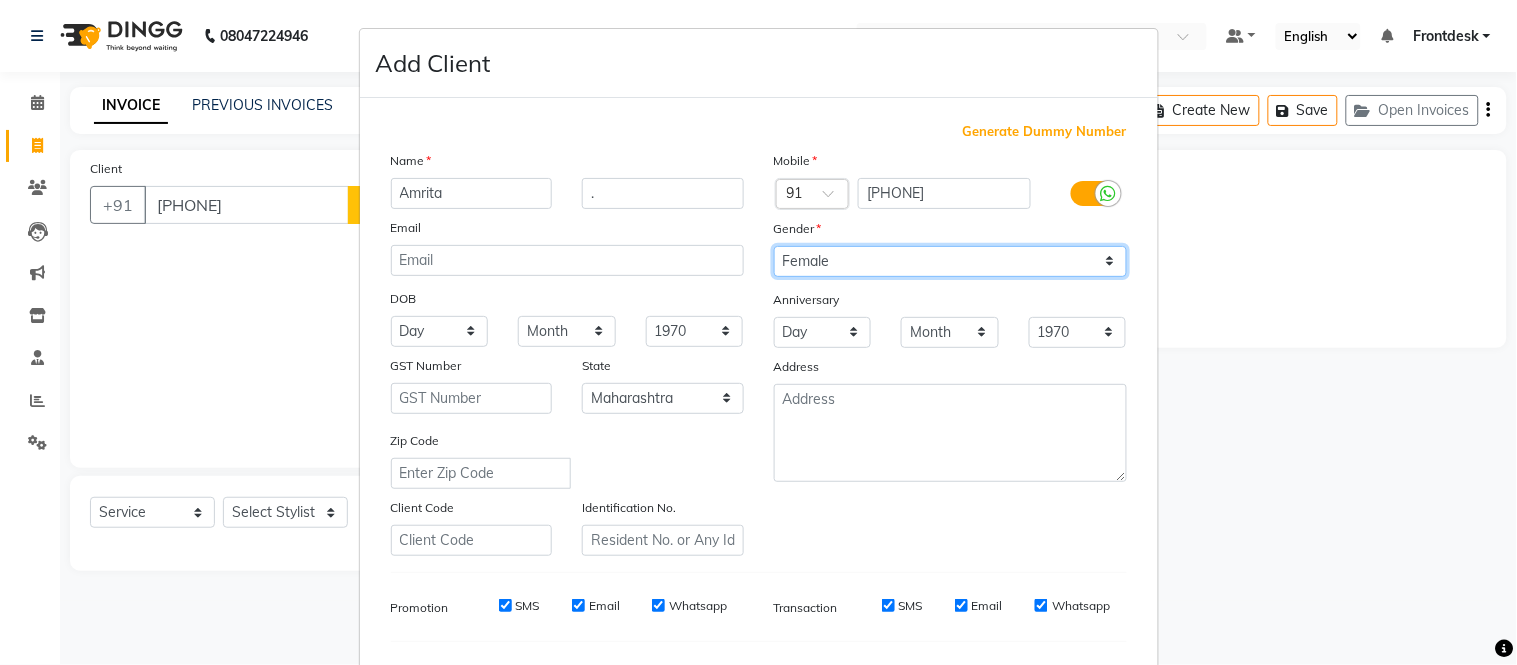 click on "Select Male Female Other Prefer Not To Say" at bounding box center (950, 261) 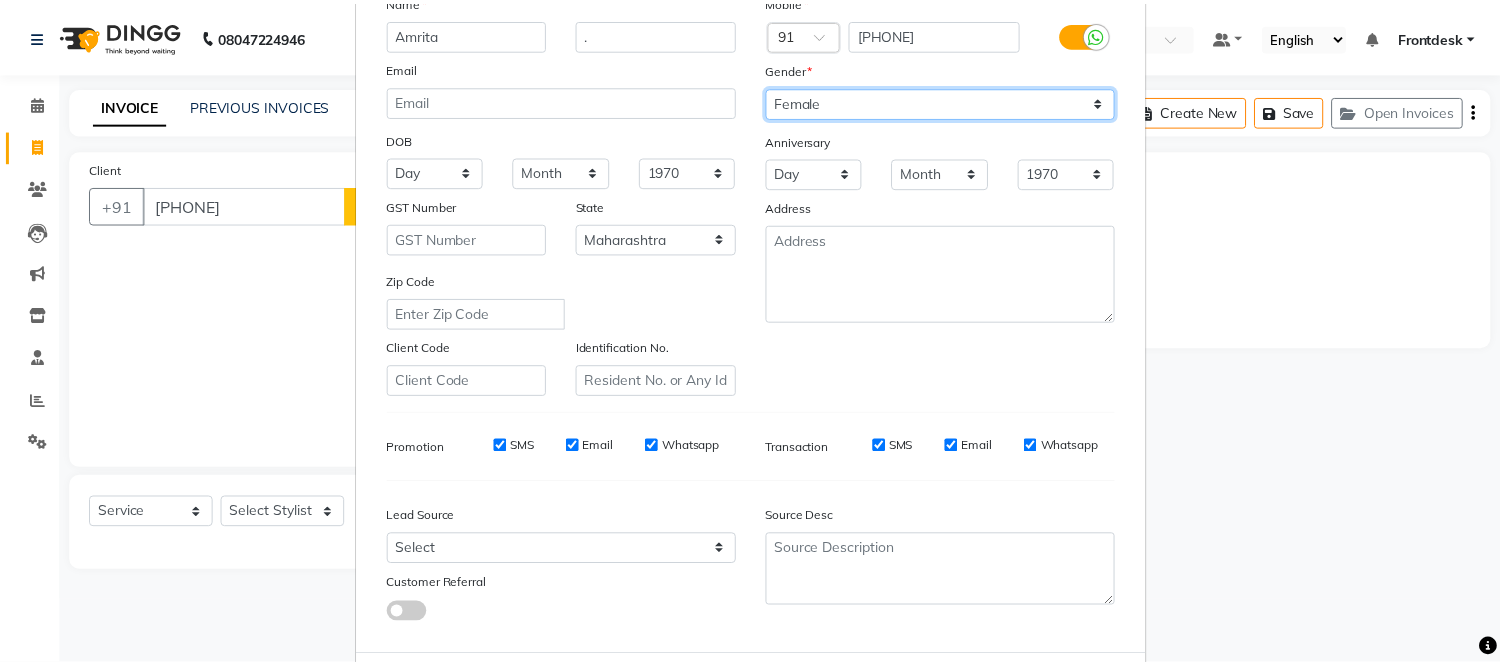 scroll, scrollTop: 258, scrollLeft: 0, axis: vertical 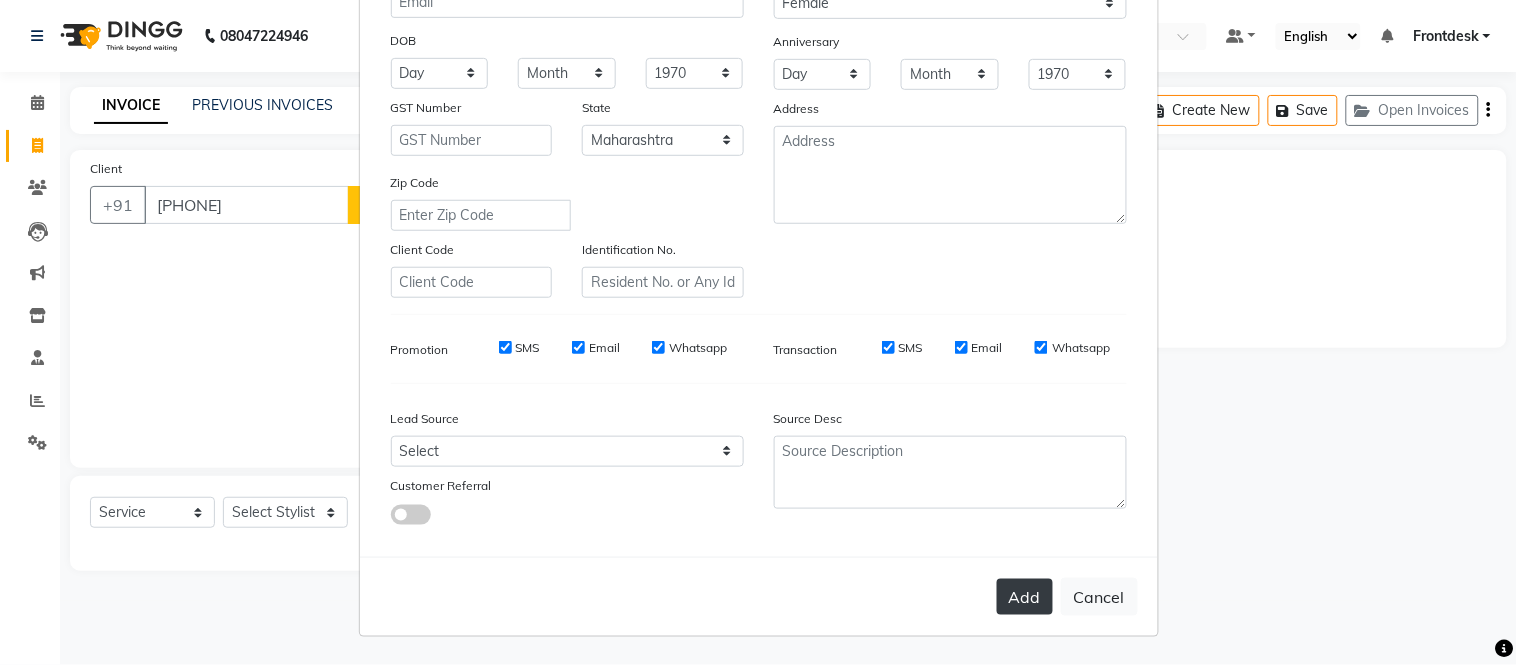 click on "Add" at bounding box center (1025, 597) 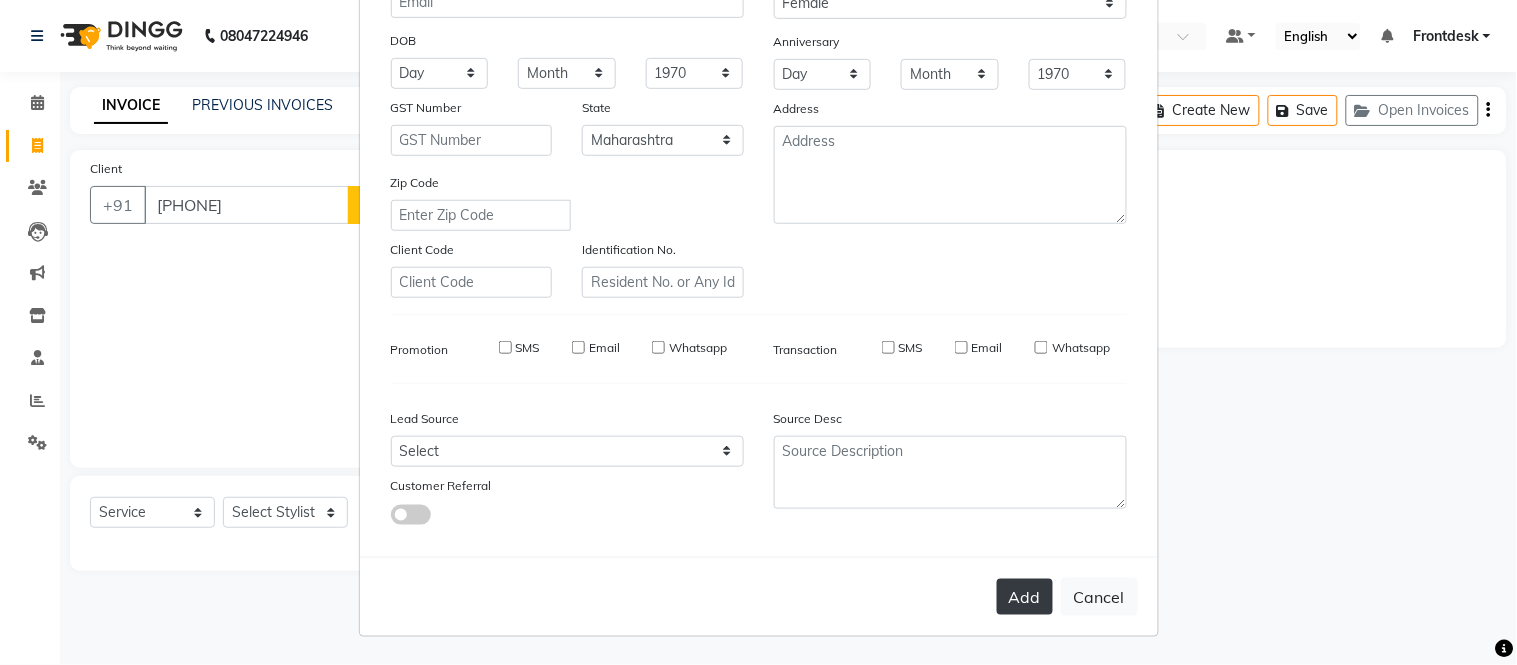 type 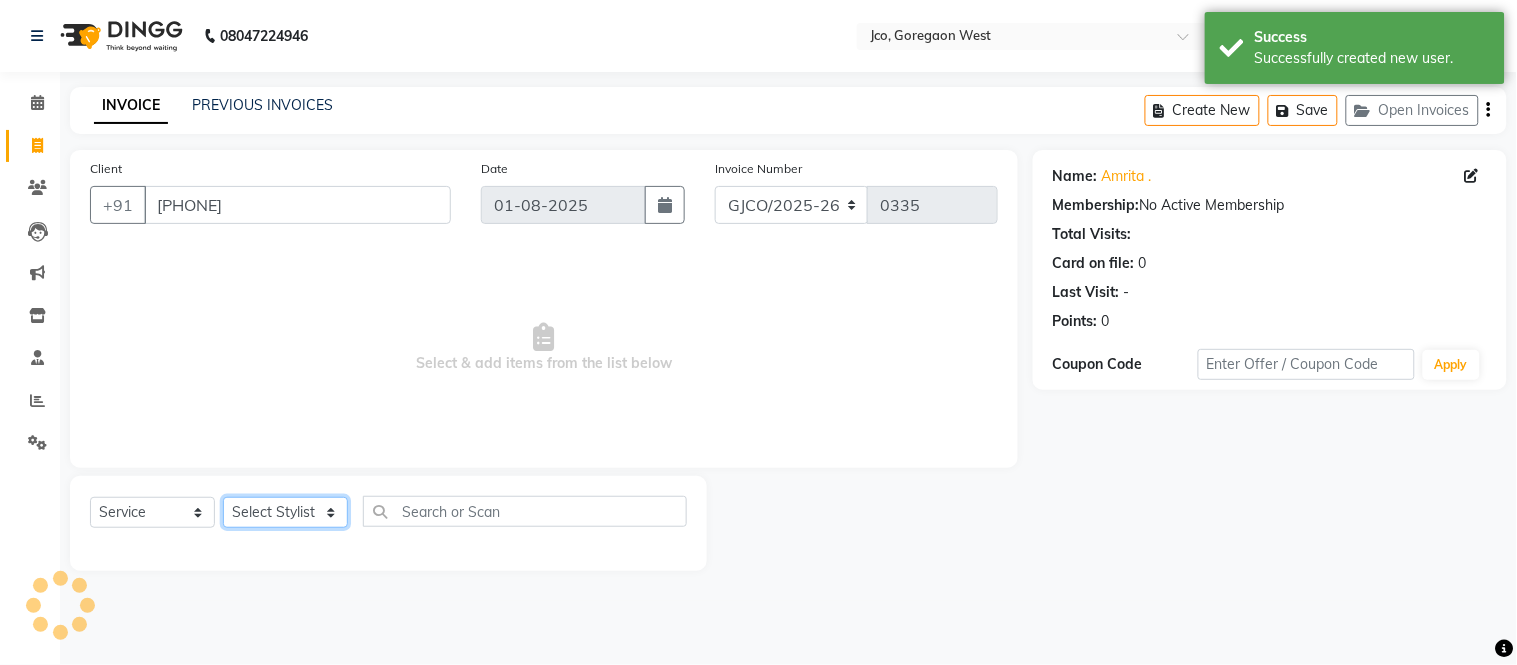 click on "Select Stylist Abdul Abid  Afsha Shaikh  Ajmal Aphy Araslan Ashfaque Aslam Azhar Frontdesk Gopal Jouyi Jubair Komal Tiwari Moon Lusi Naomi Raaj Raja Rose Ruchita Sunil katkar Sachin Kumar Thakur Sanatan sanjay Shilpa Shimrei Somya Thotsem as Tulika Wasim salmani Zing Kumwon Shatsang" 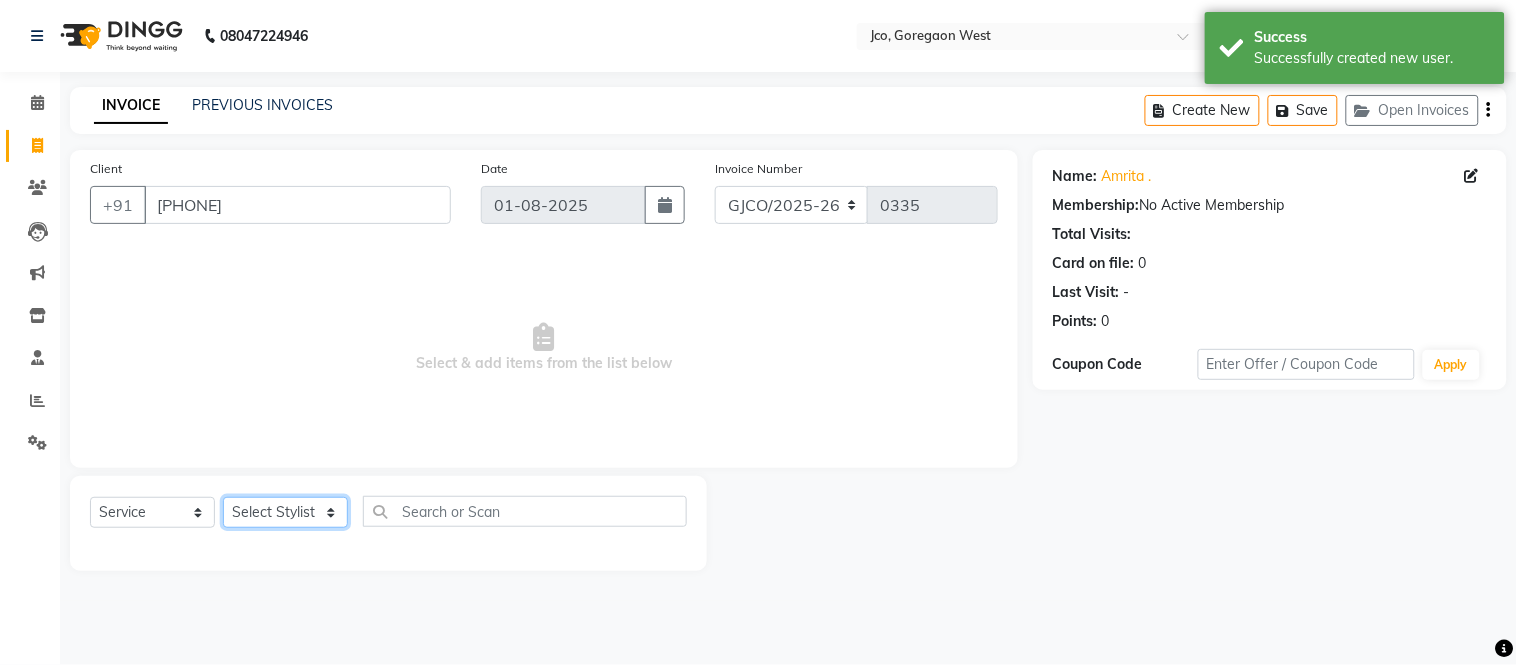 select on "80197" 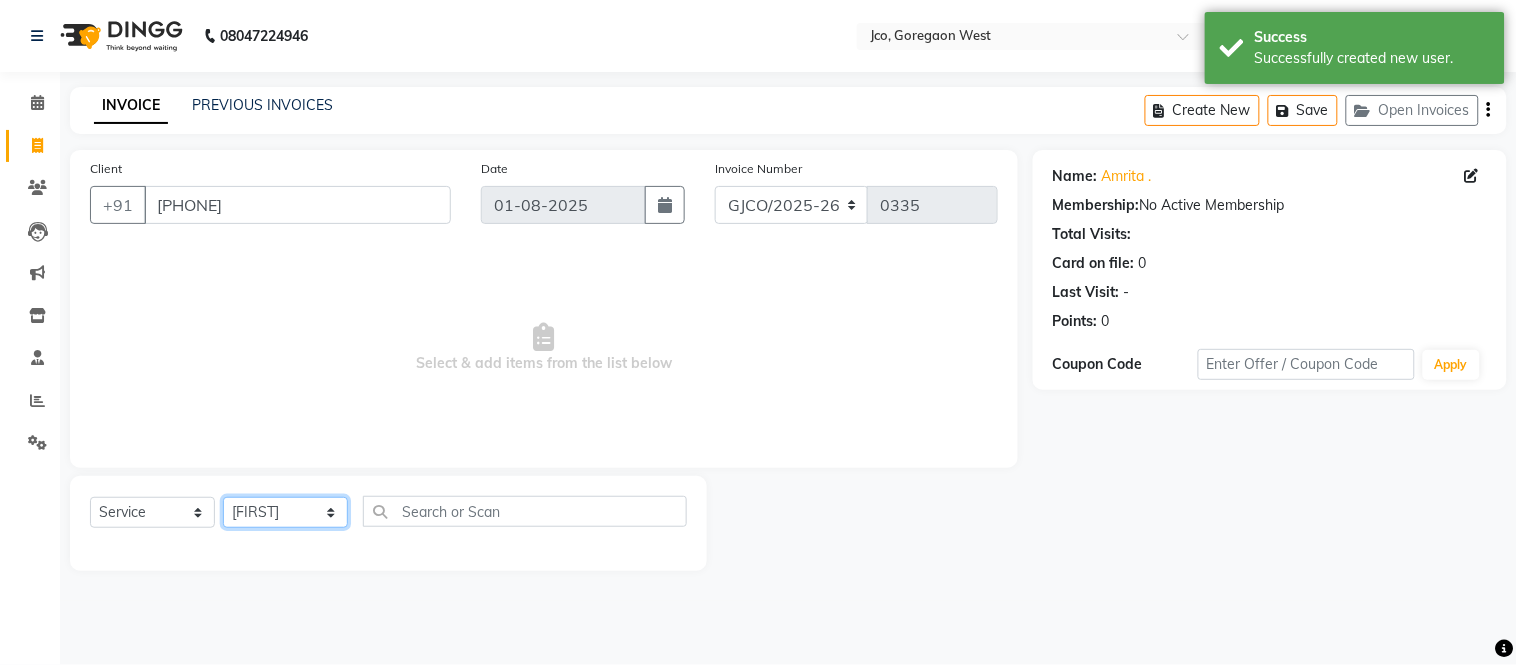 click on "Select Stylist Abdul Abid  Afsha Shaikh  Ajmal Aphy Araslan Ashfaque Aslam Azhar Frontdesk Gopal Jouyi Jubair Komal Tiwari Moon Lusi Naomi Raaj Raja Rose Ruchita Sunil katkar Sachin Kumar Thakur Sanatan sanjay Shilpa Shimrei Somya Thotsem as Tulika Wasim salmani Zing Kumwon Shatsang" 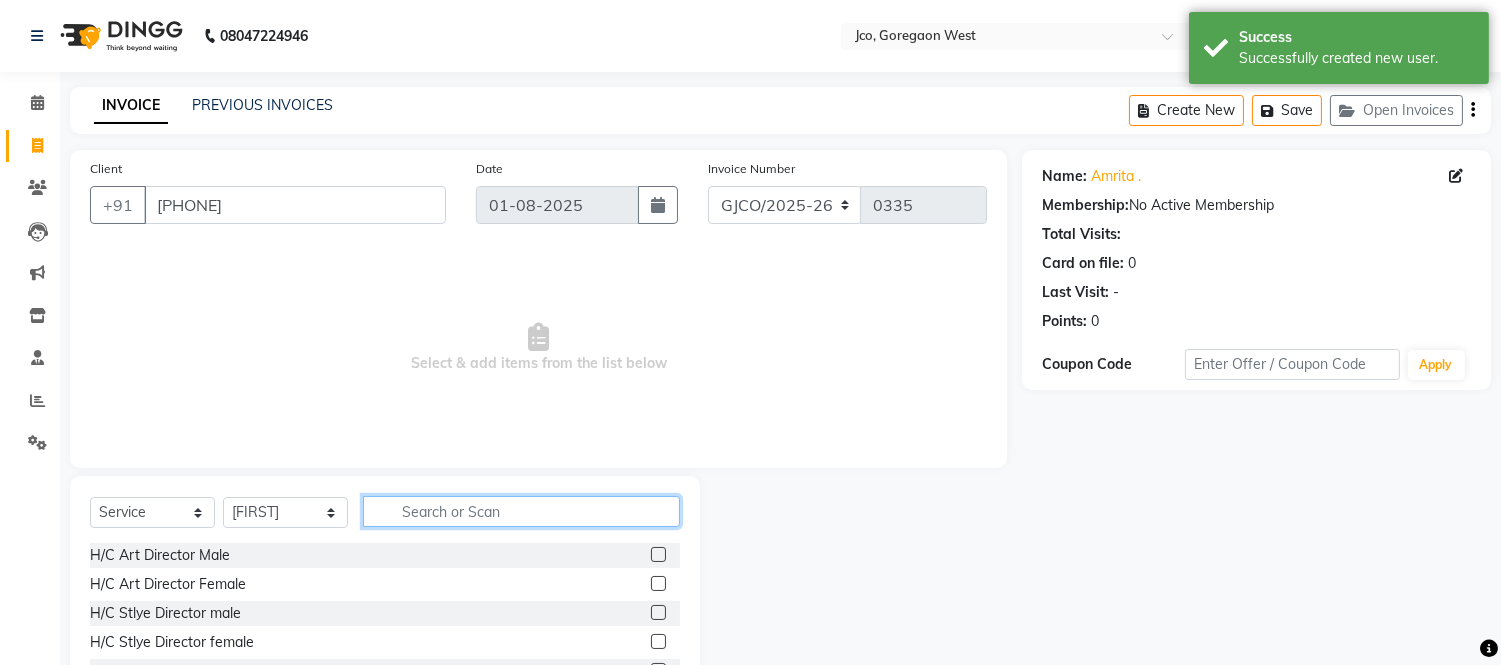 click 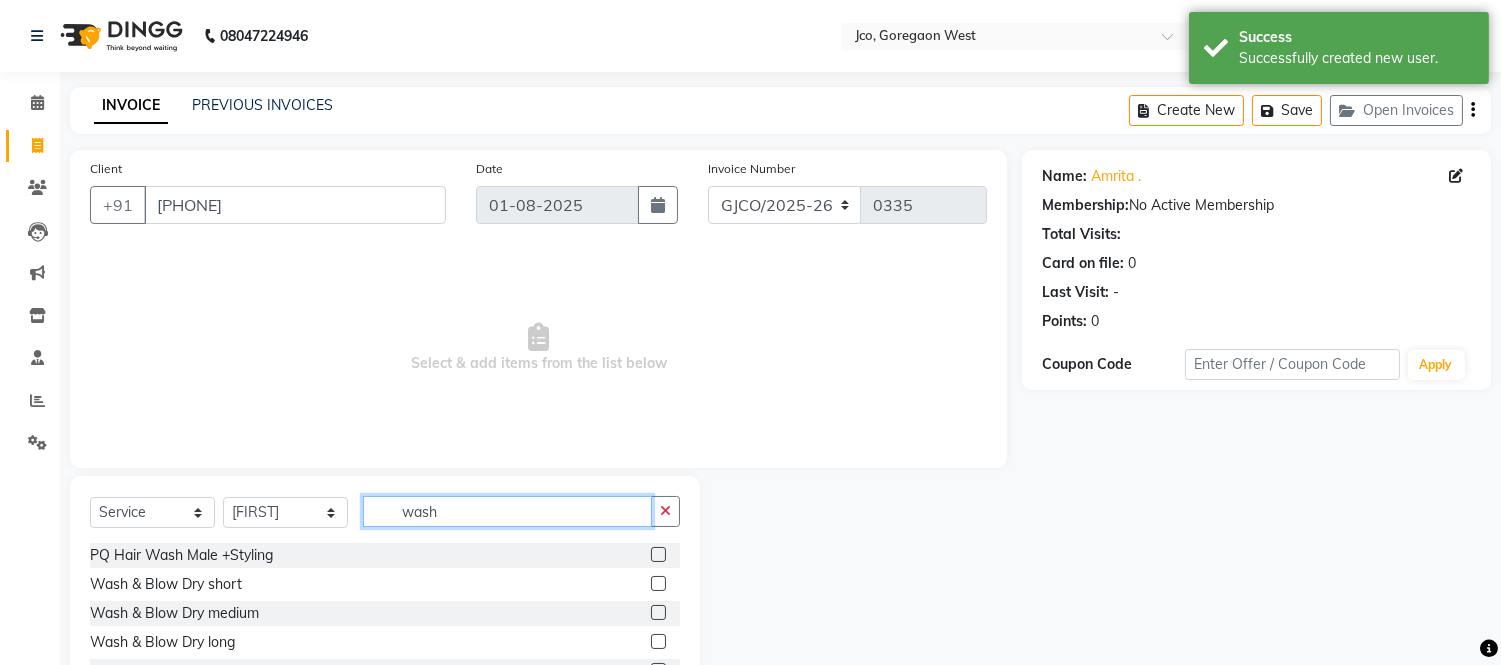 scroll, scrollTop: 3, scrollLeft: 0, axis: vertical 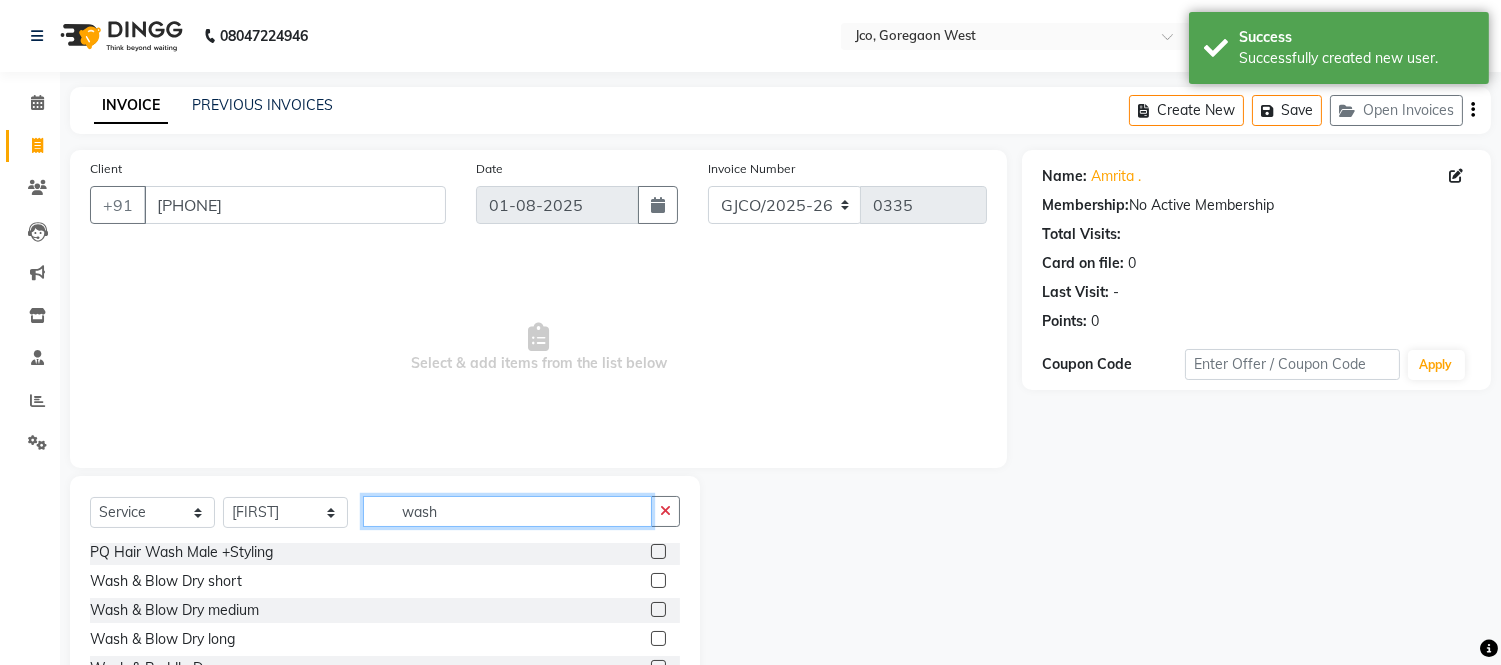 type on "wash" 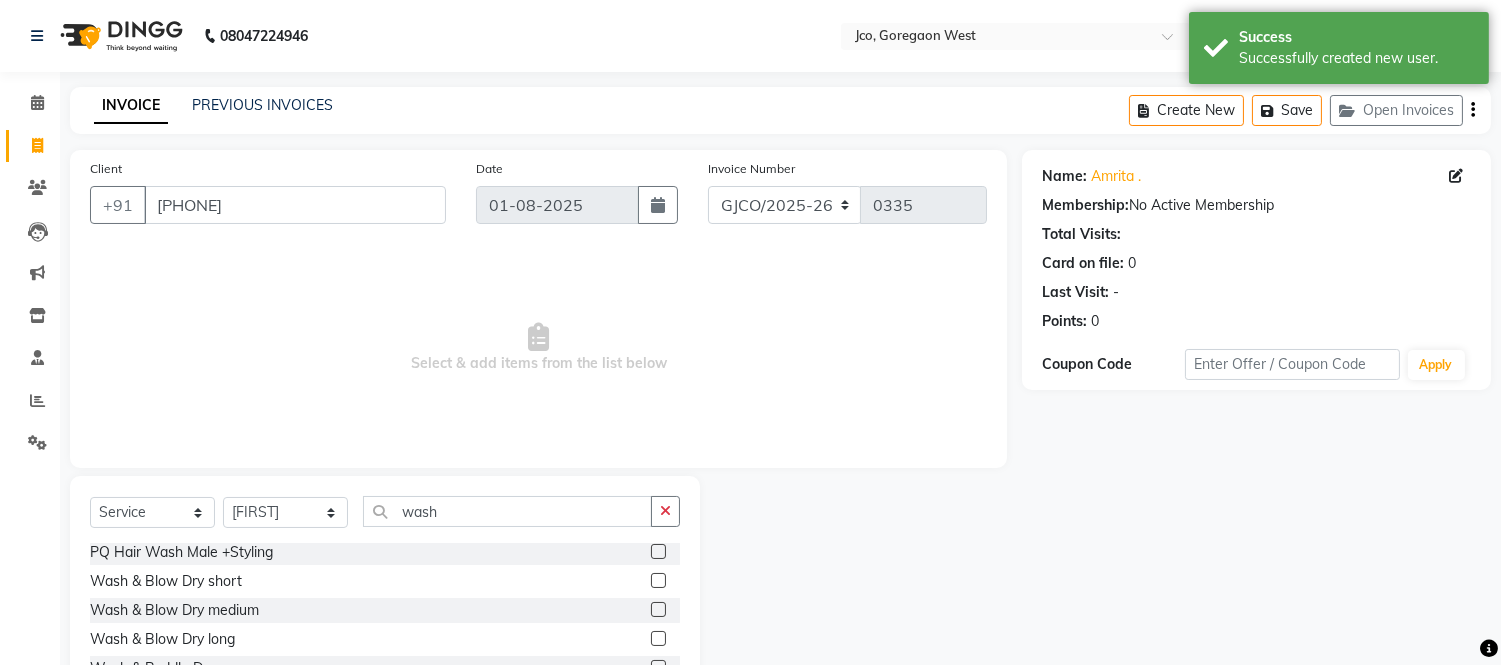 click 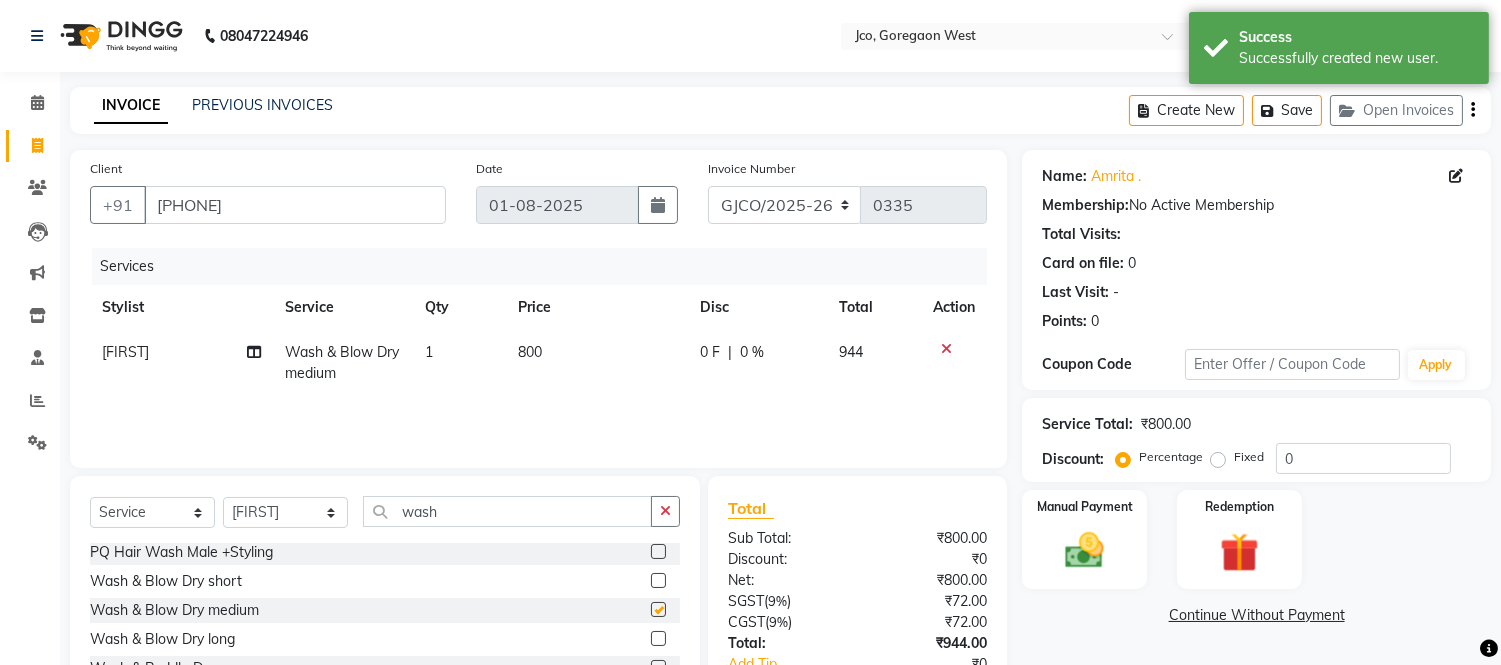 checkbox on "false" 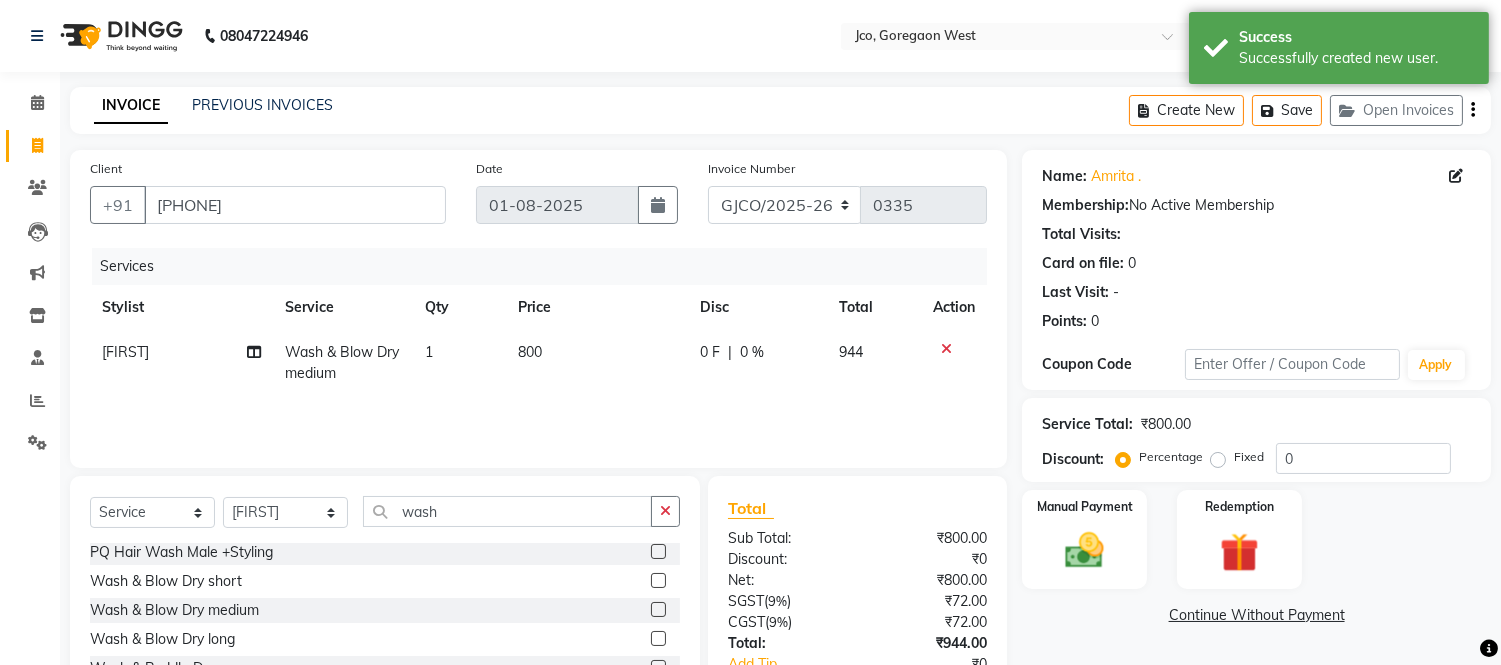 click 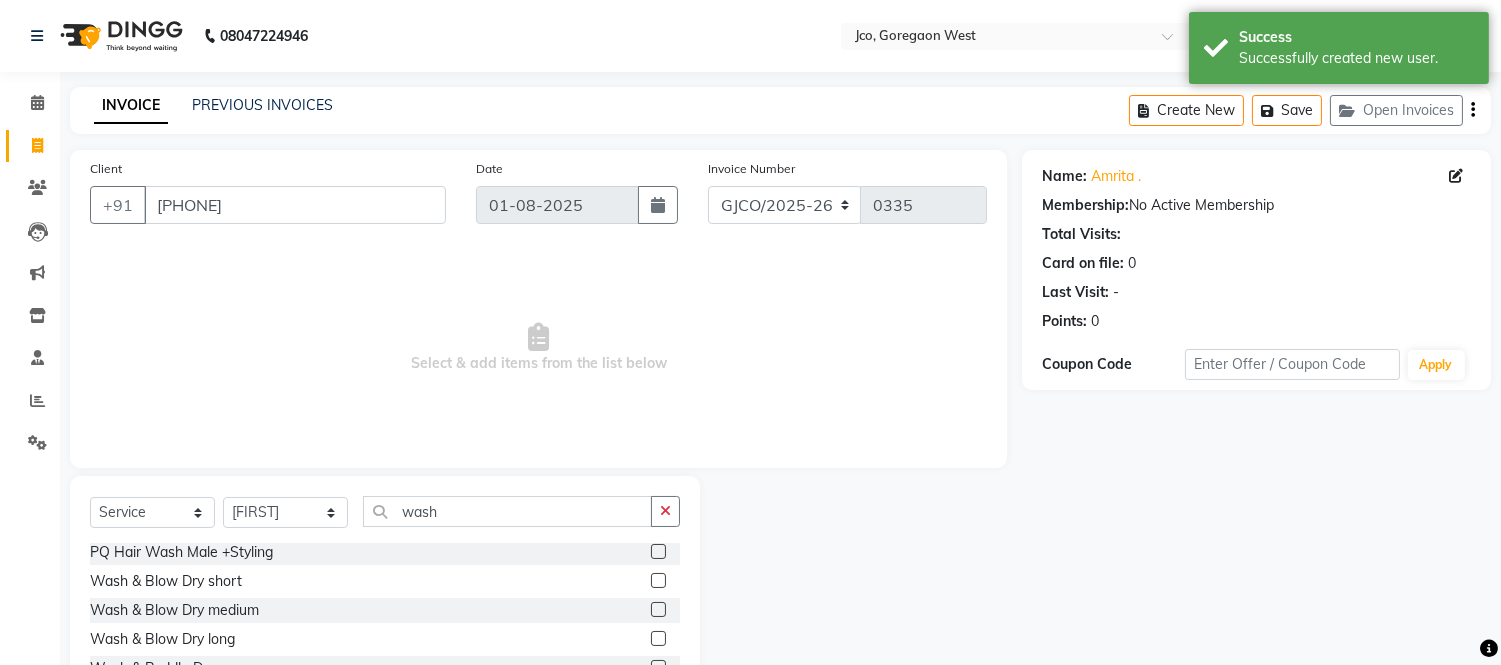 click 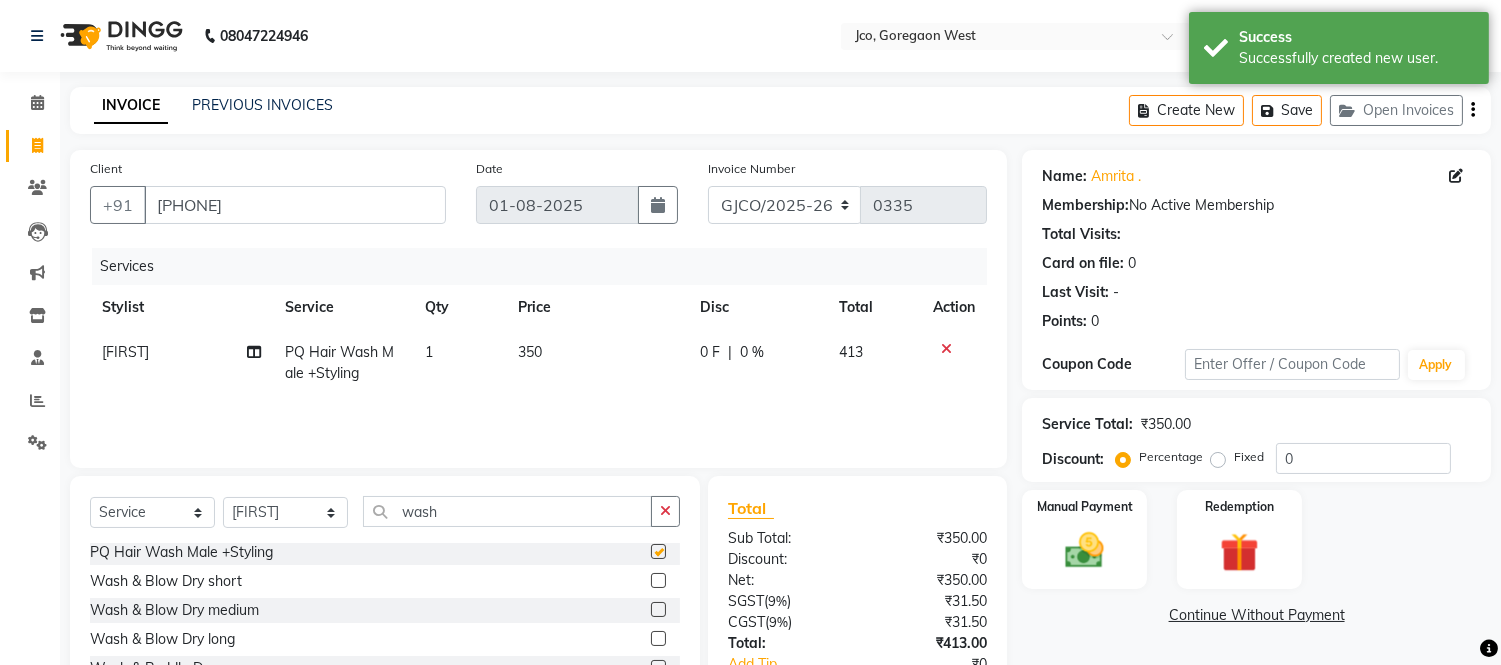 checkbox on "false" 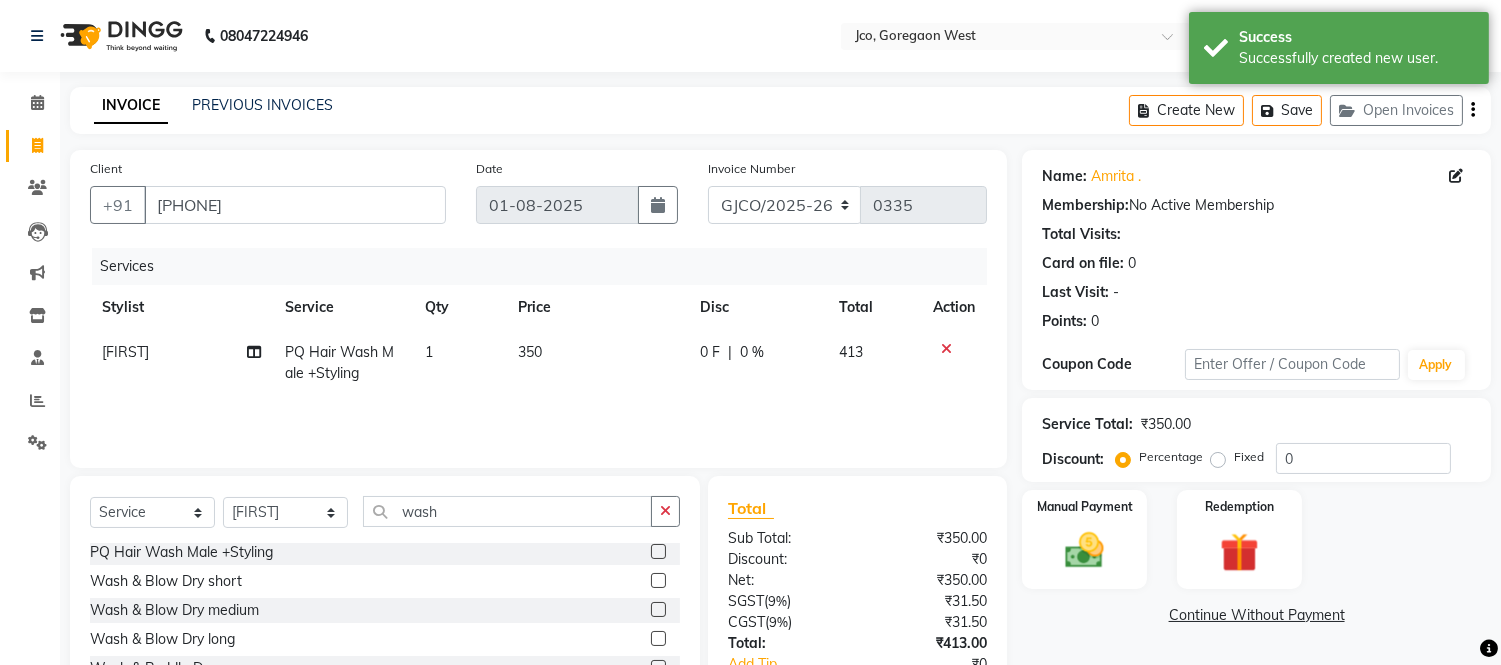 click 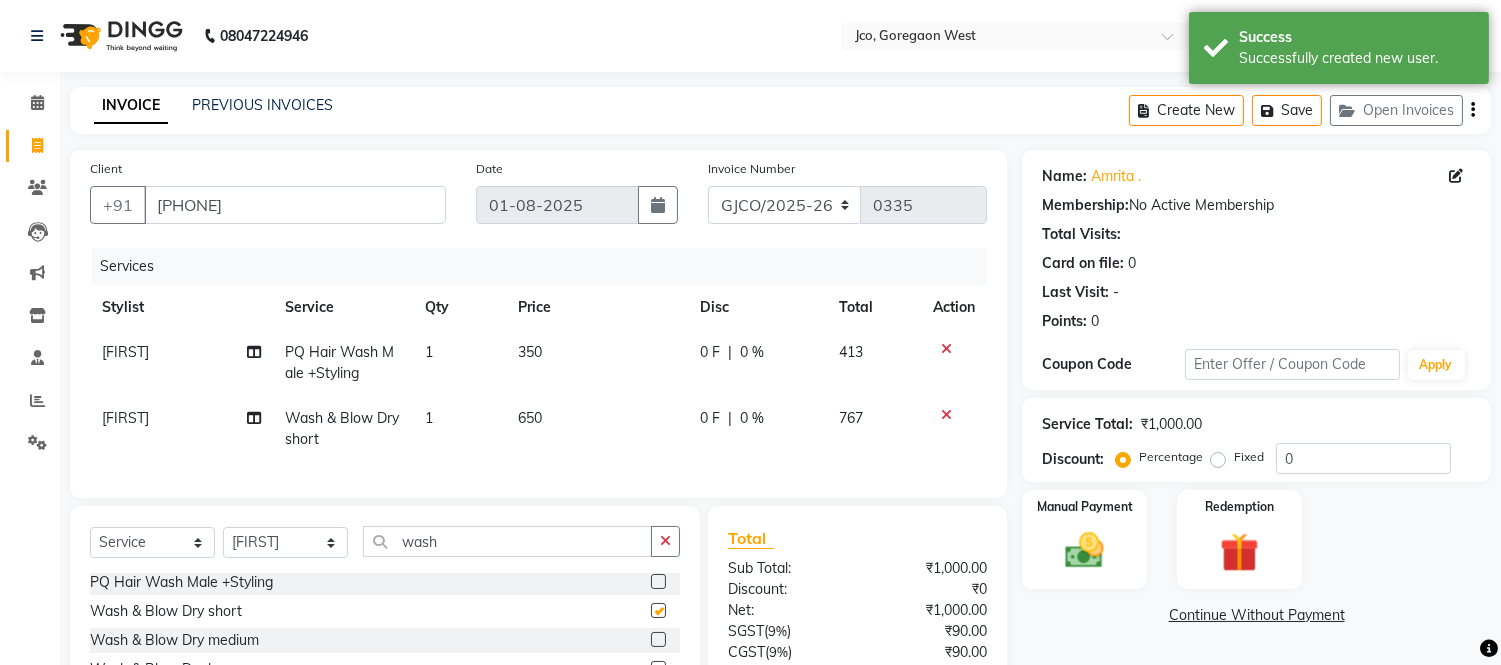 checkbox on "false" 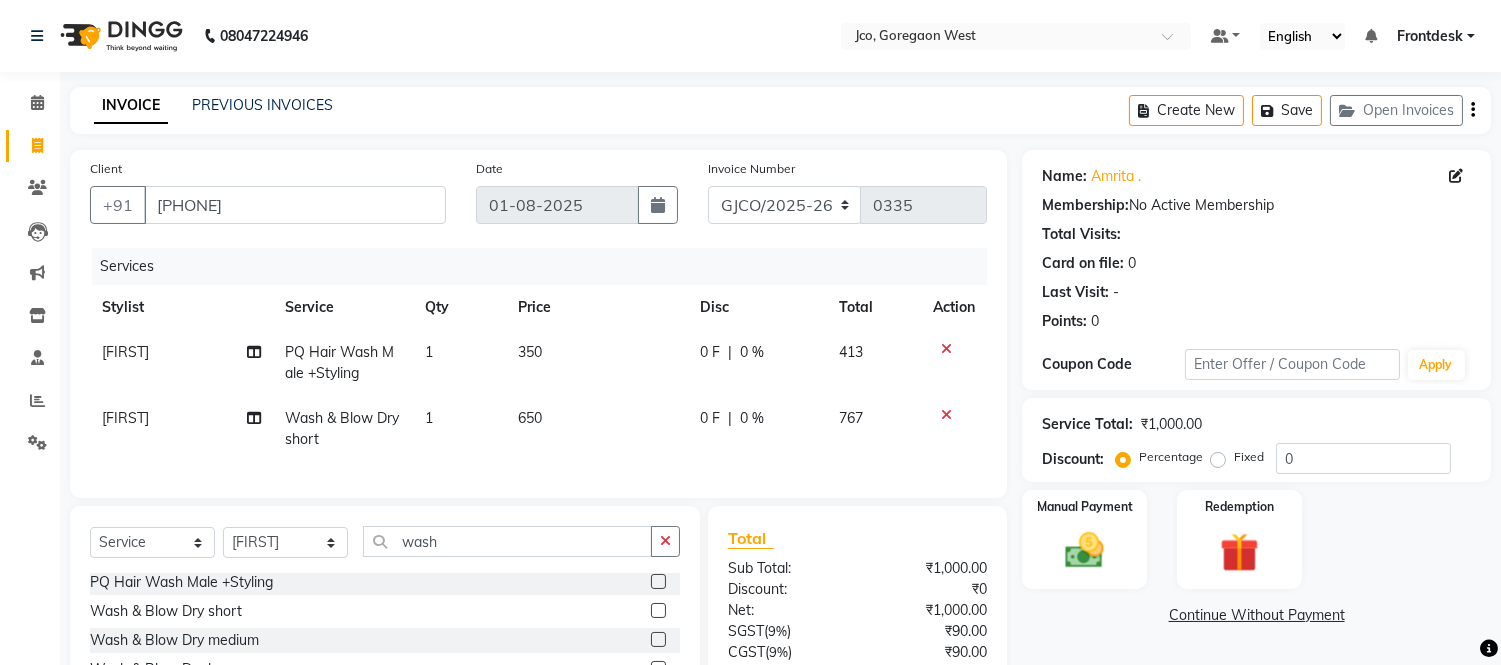 click 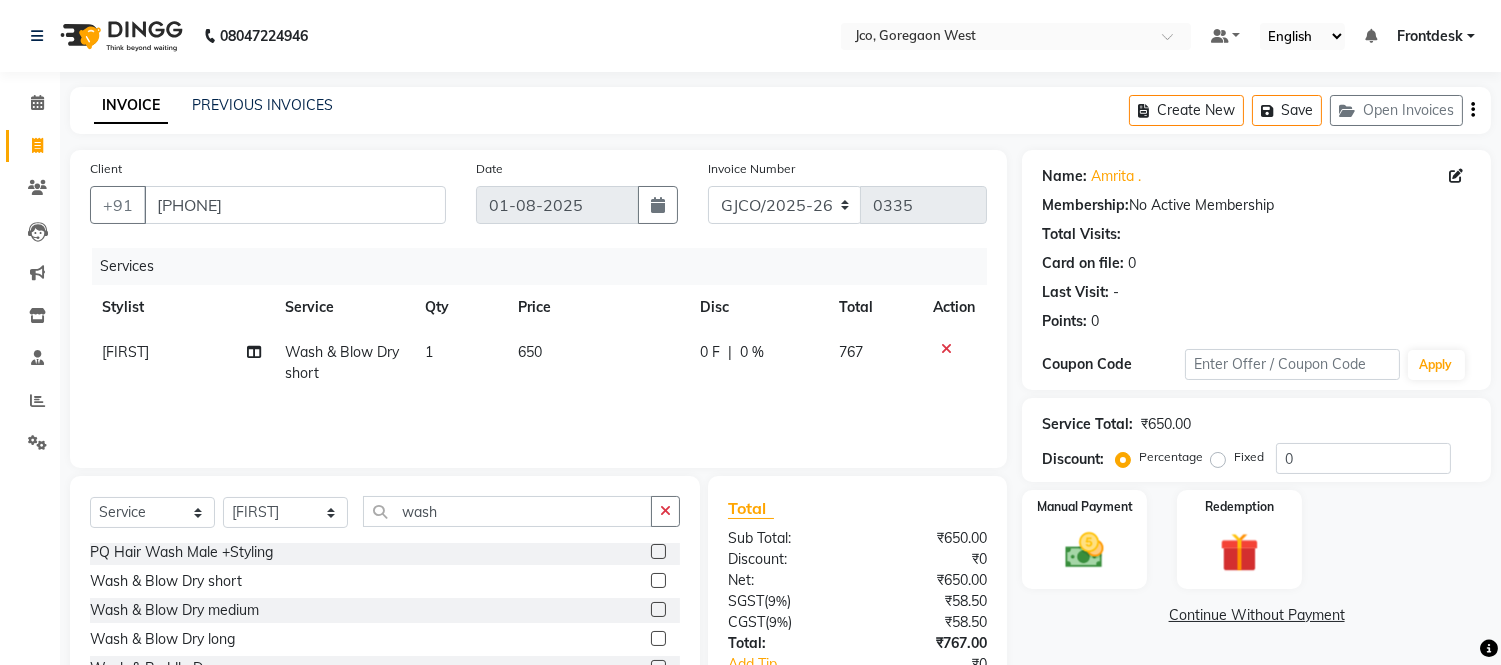 scroll, scrollTop: 135, scrollLeft: 0, axis: vertical 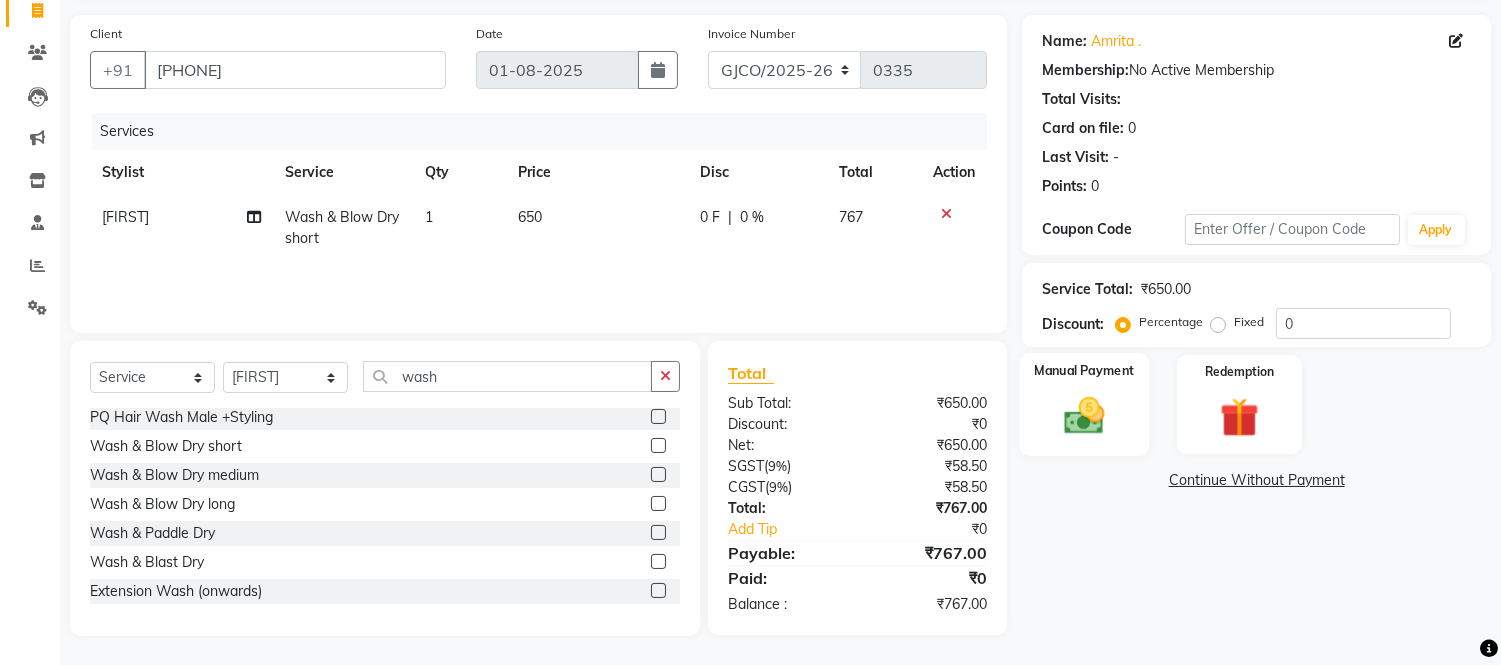 click 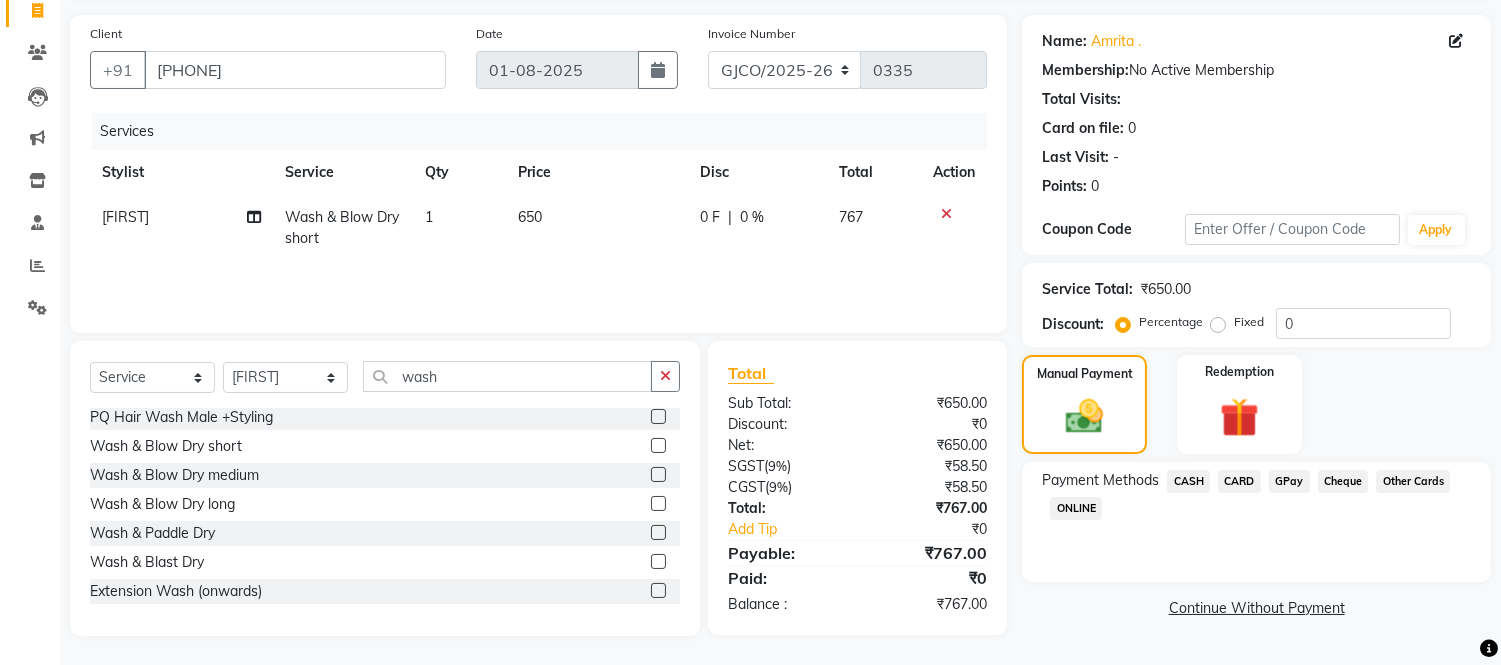 click on "CARD" 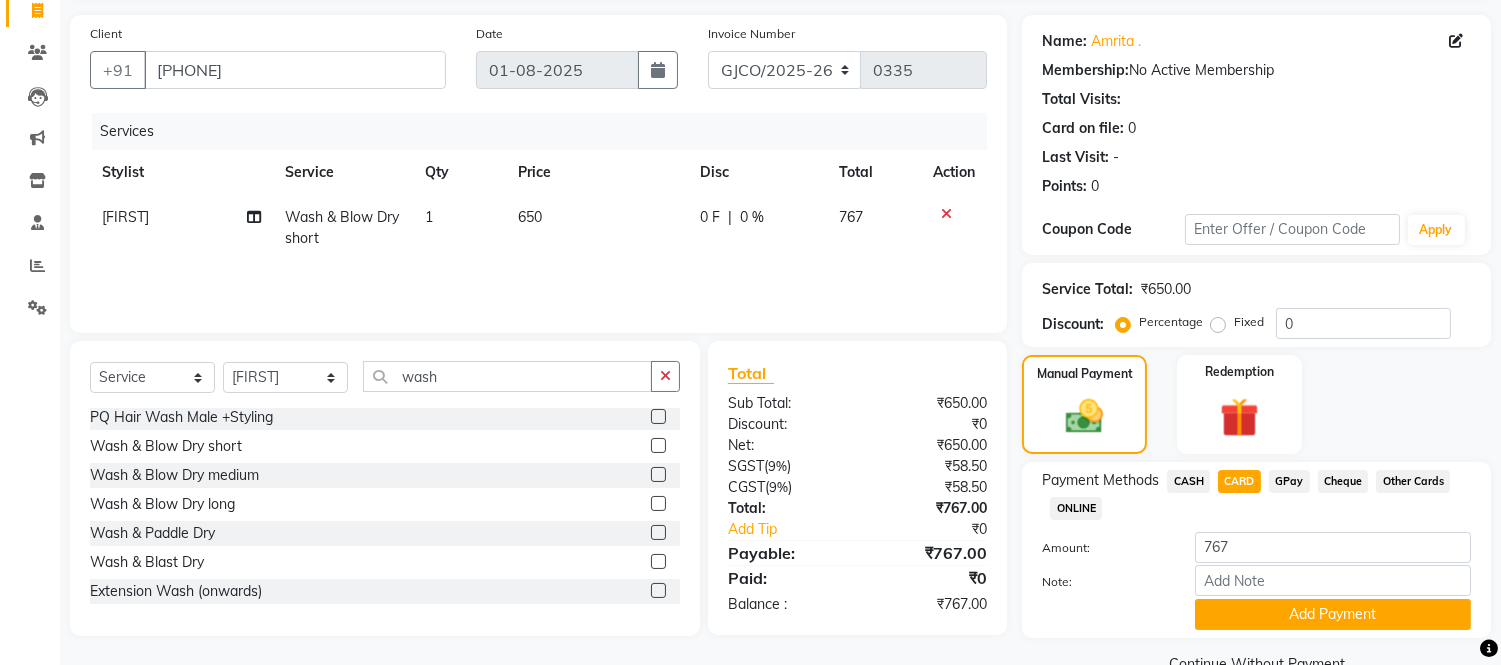 scroll, scrollTop: 178, scrollLeft: 0, axis: vertical 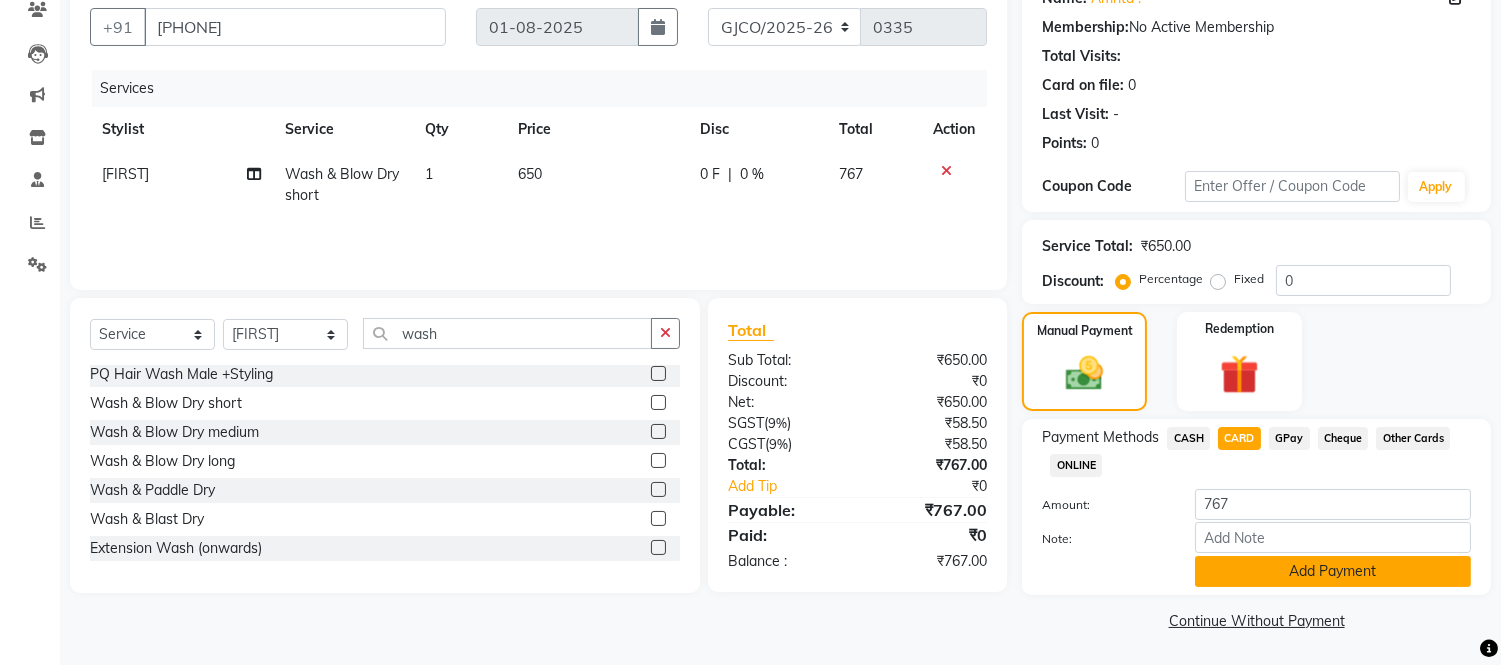 click on "Add Payment" 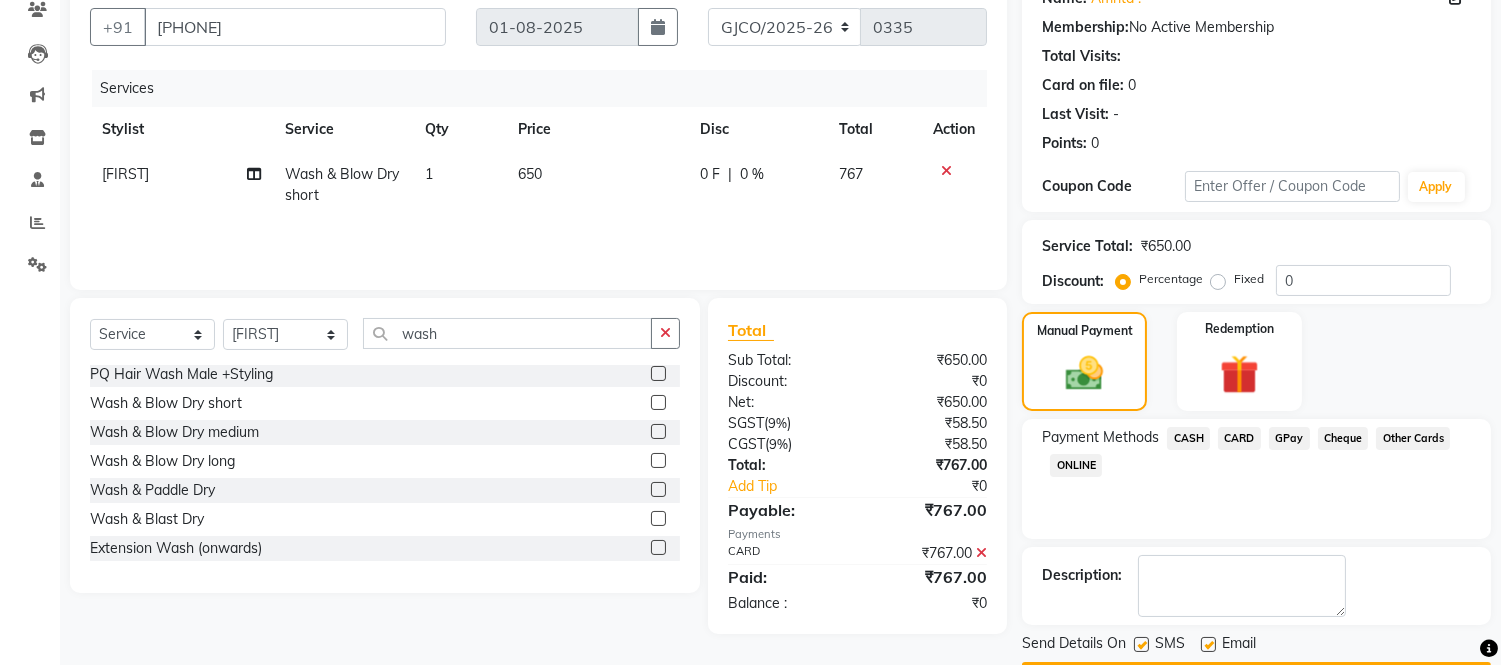 scroll, scrollTop: 234, scrollLeft: 0, axis: vertical 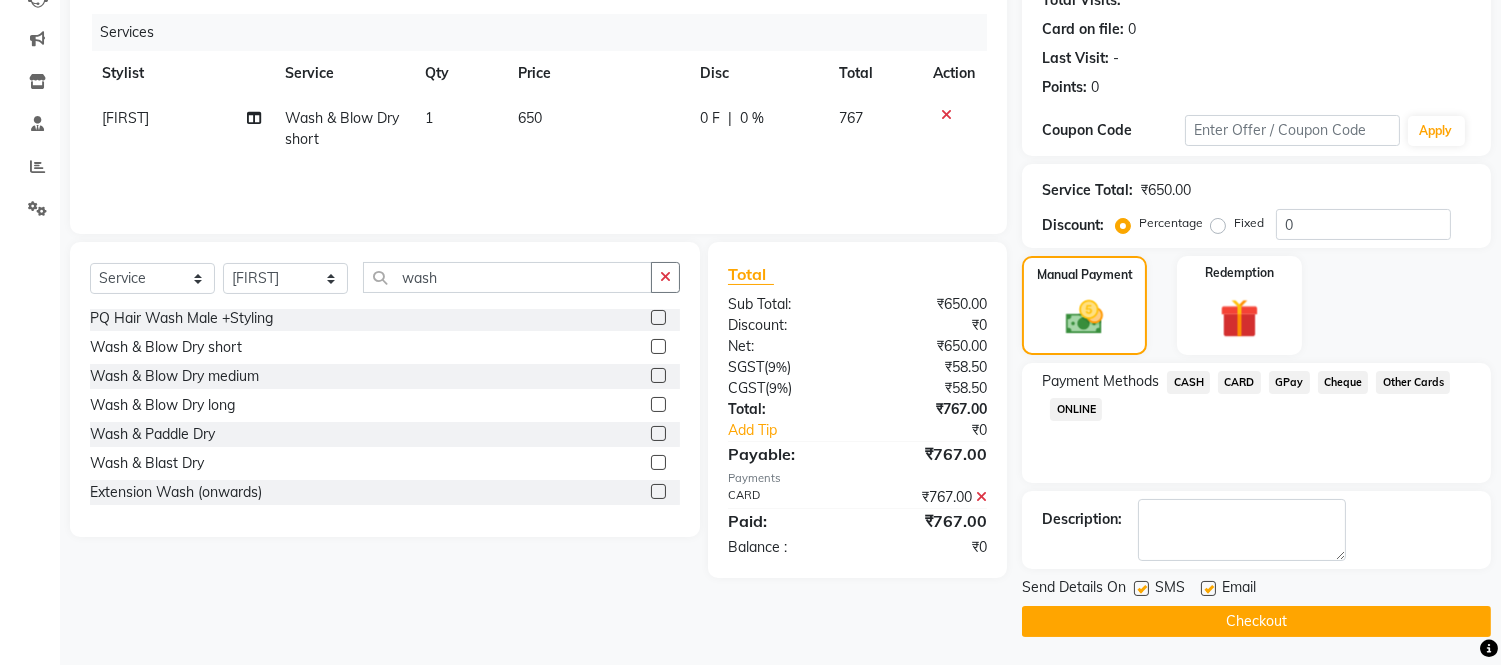 click on "Checkout" 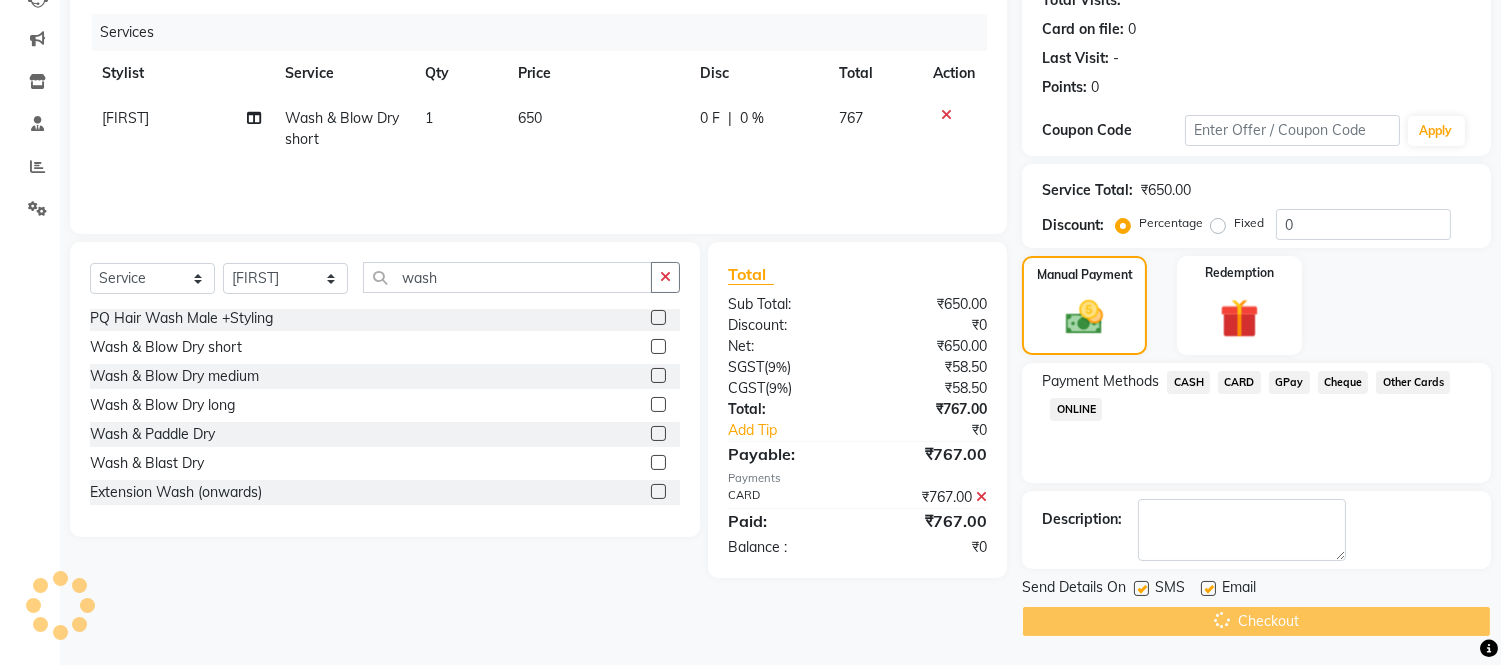 scroll, scrollTop: 0, scrollLeft: 0, axis: both 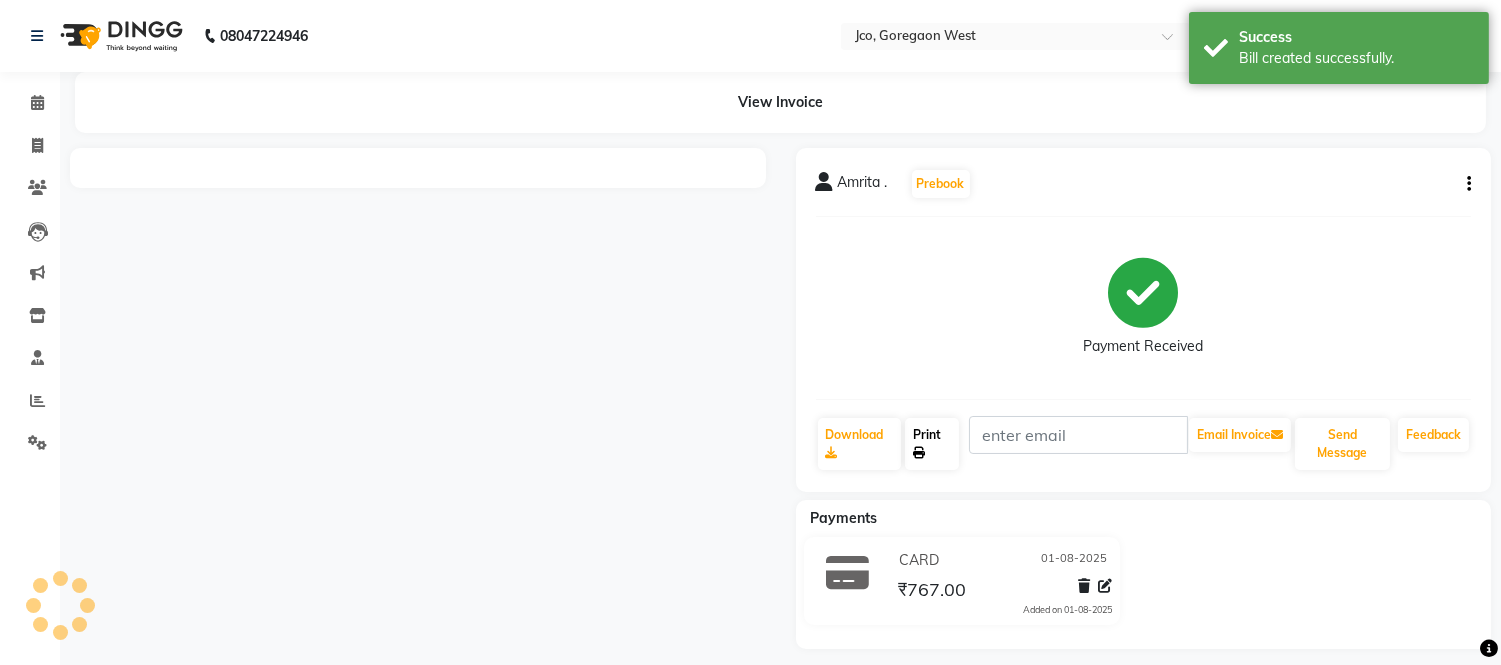click on "Print" 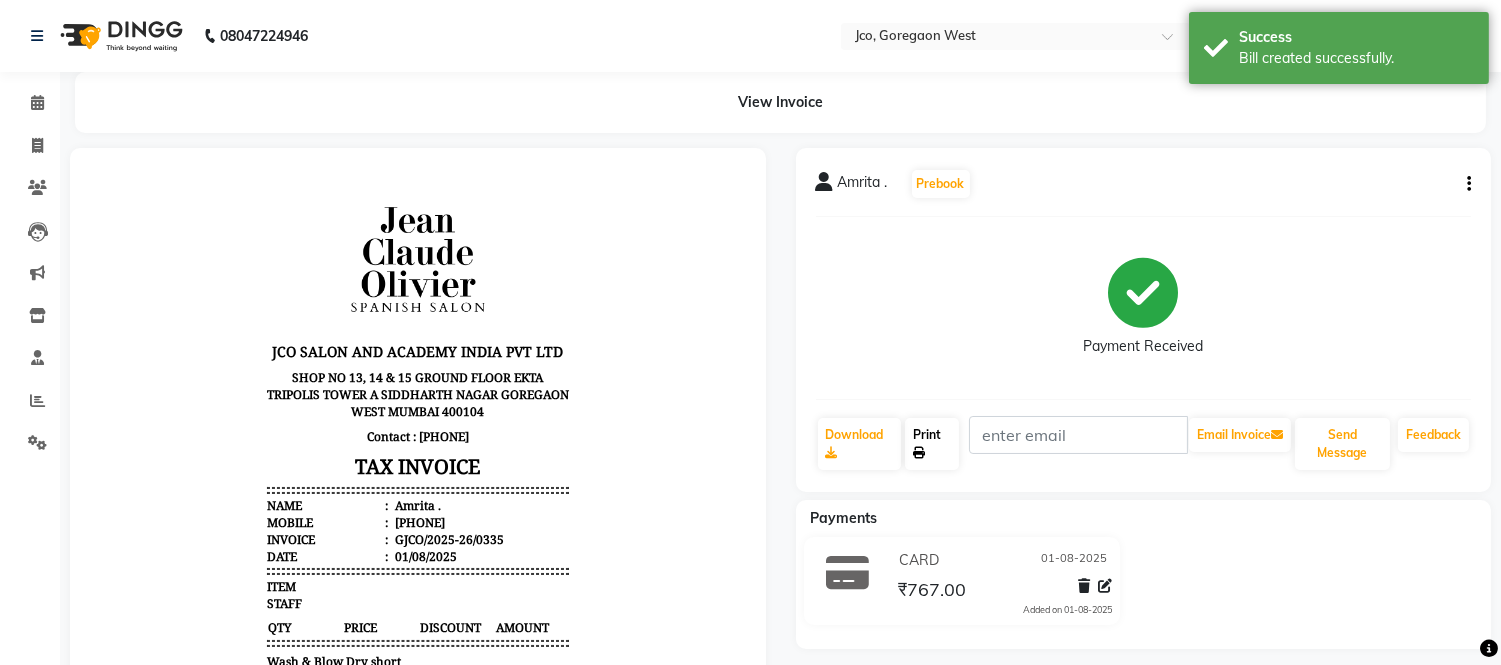 scroll, scrollTop: 0, scrollLeft: 0, axis: both 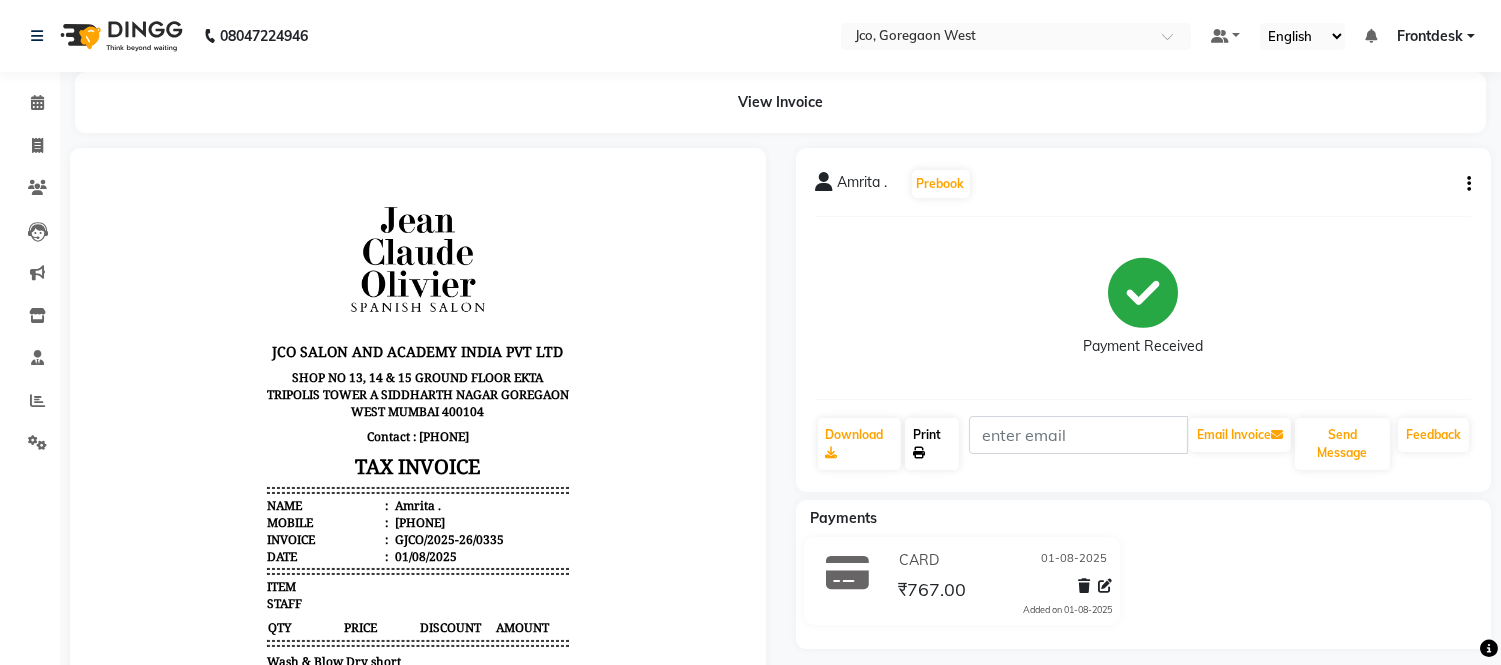 click on "Print" 